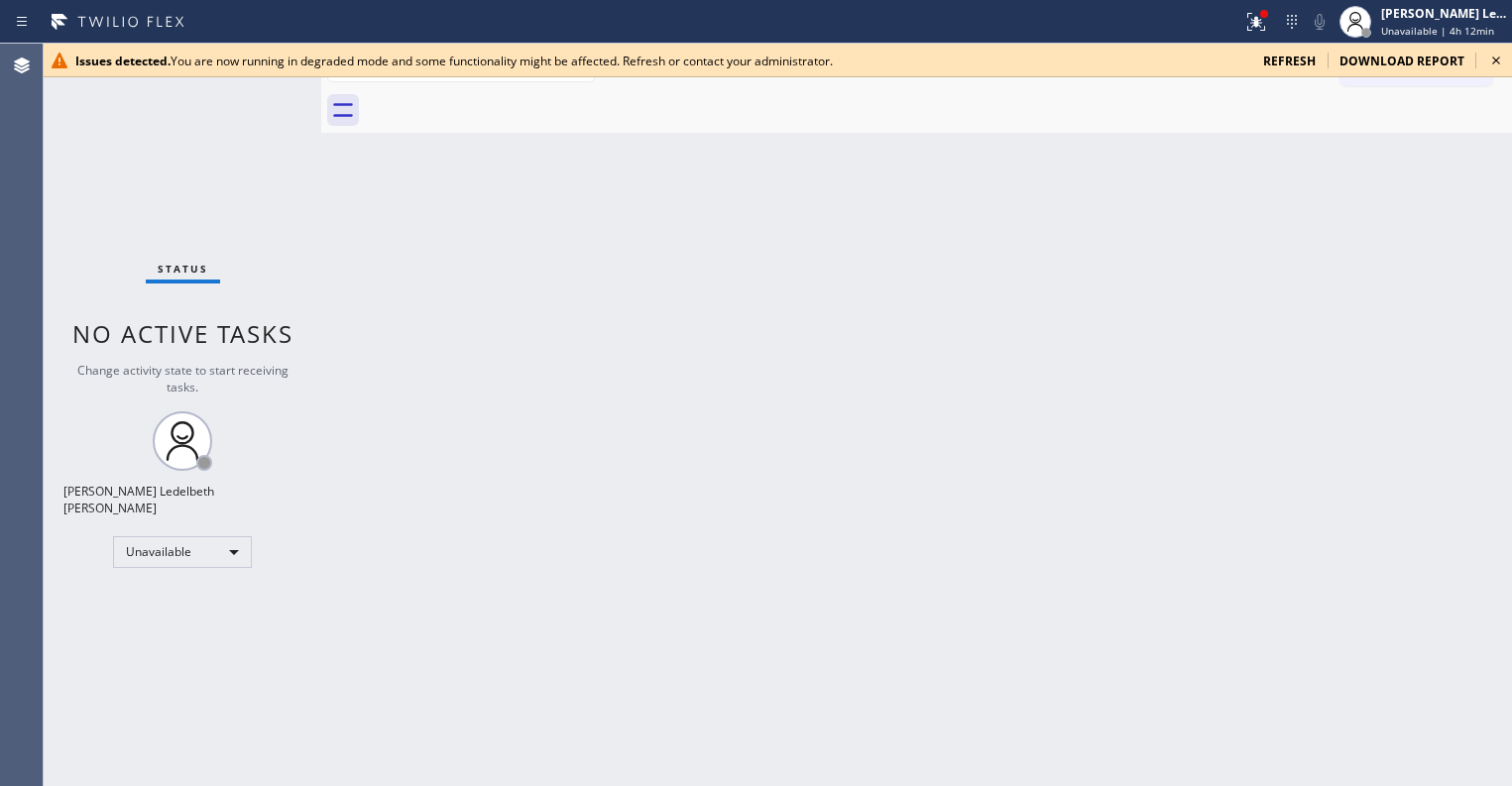 scroll, scrollTop: 0, scrollLeft: 0, axis: both 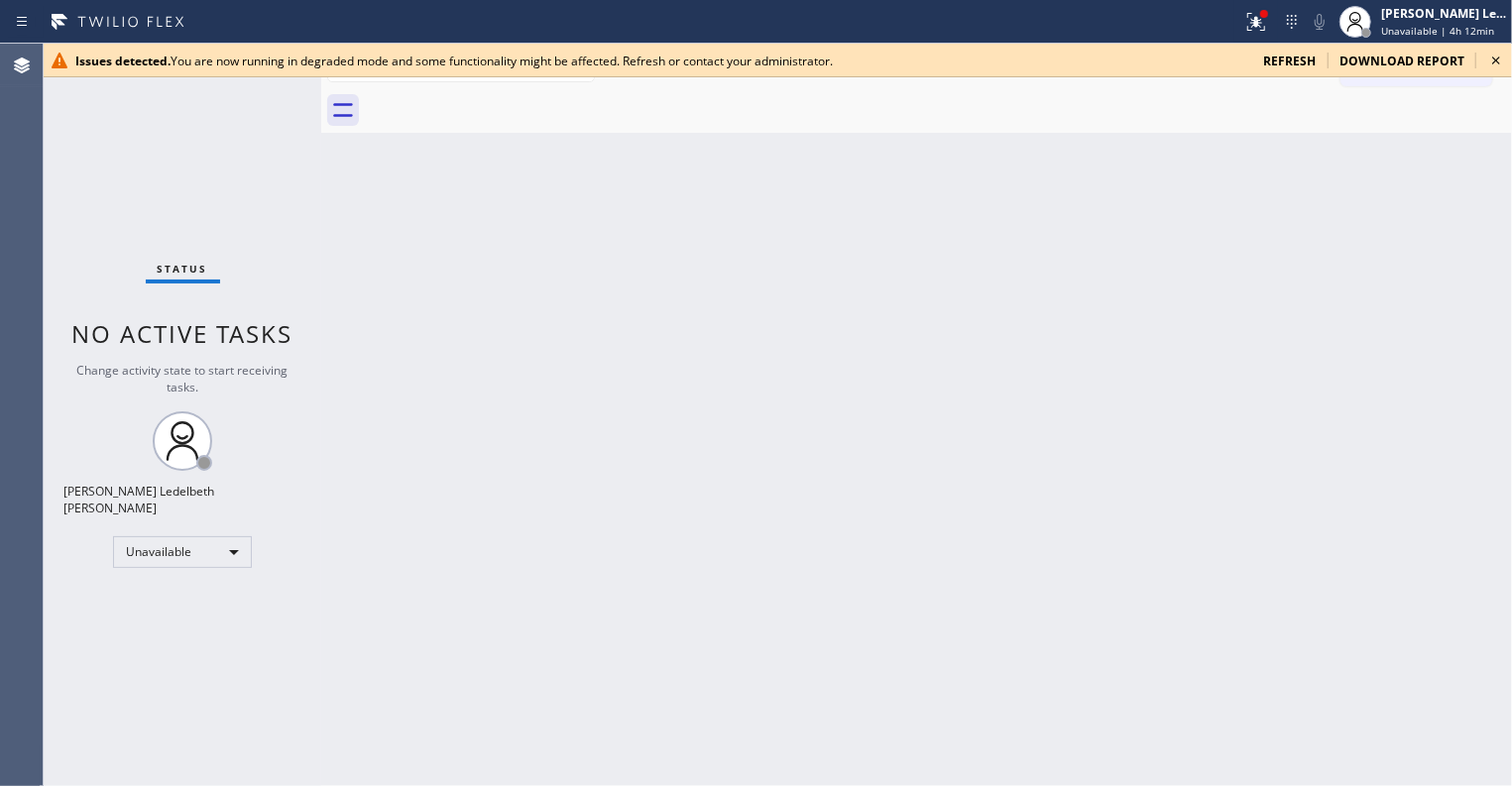 click 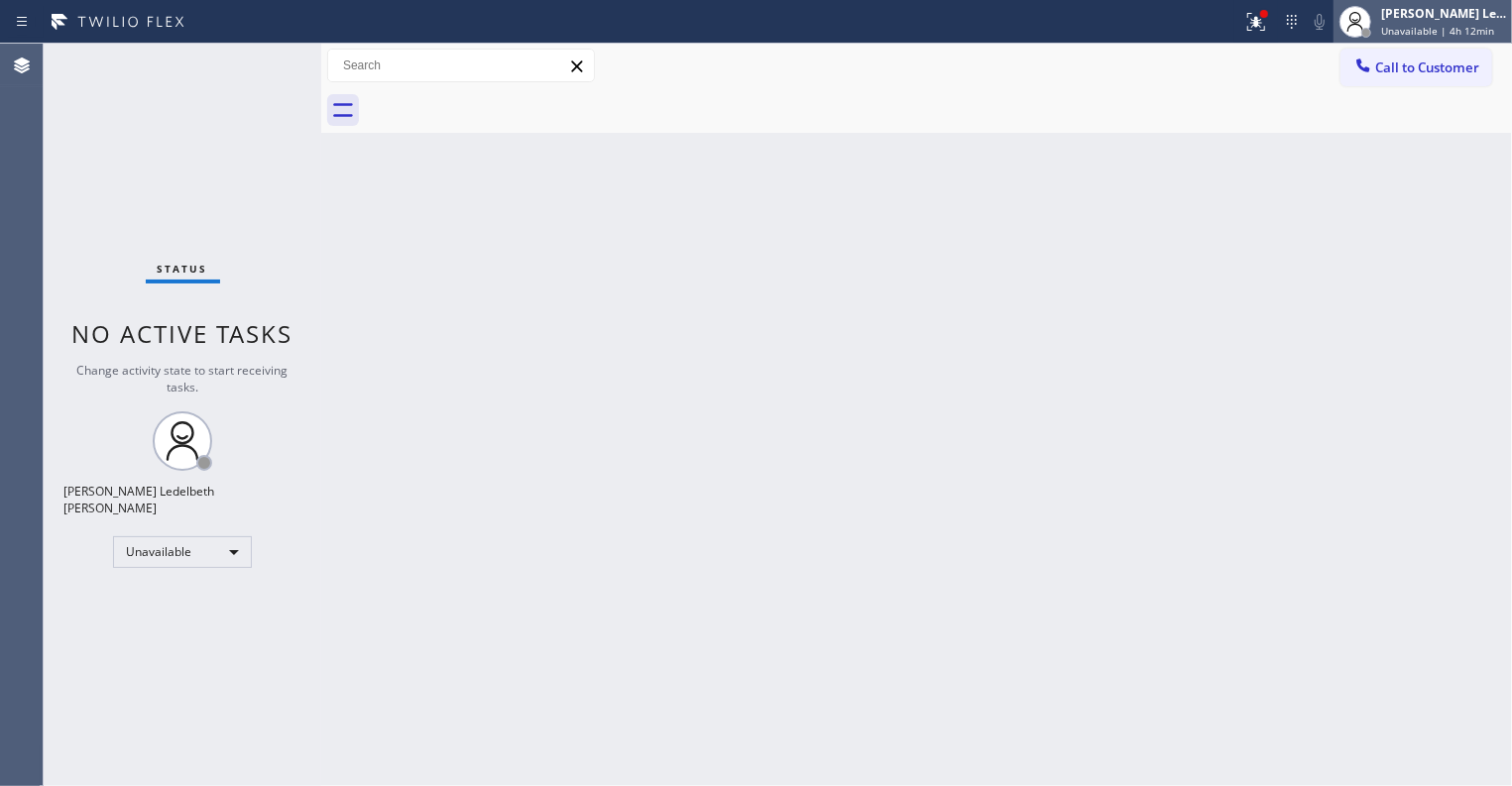click on "Unavailable | 4h 12min" at bounding box center (1438, 31) 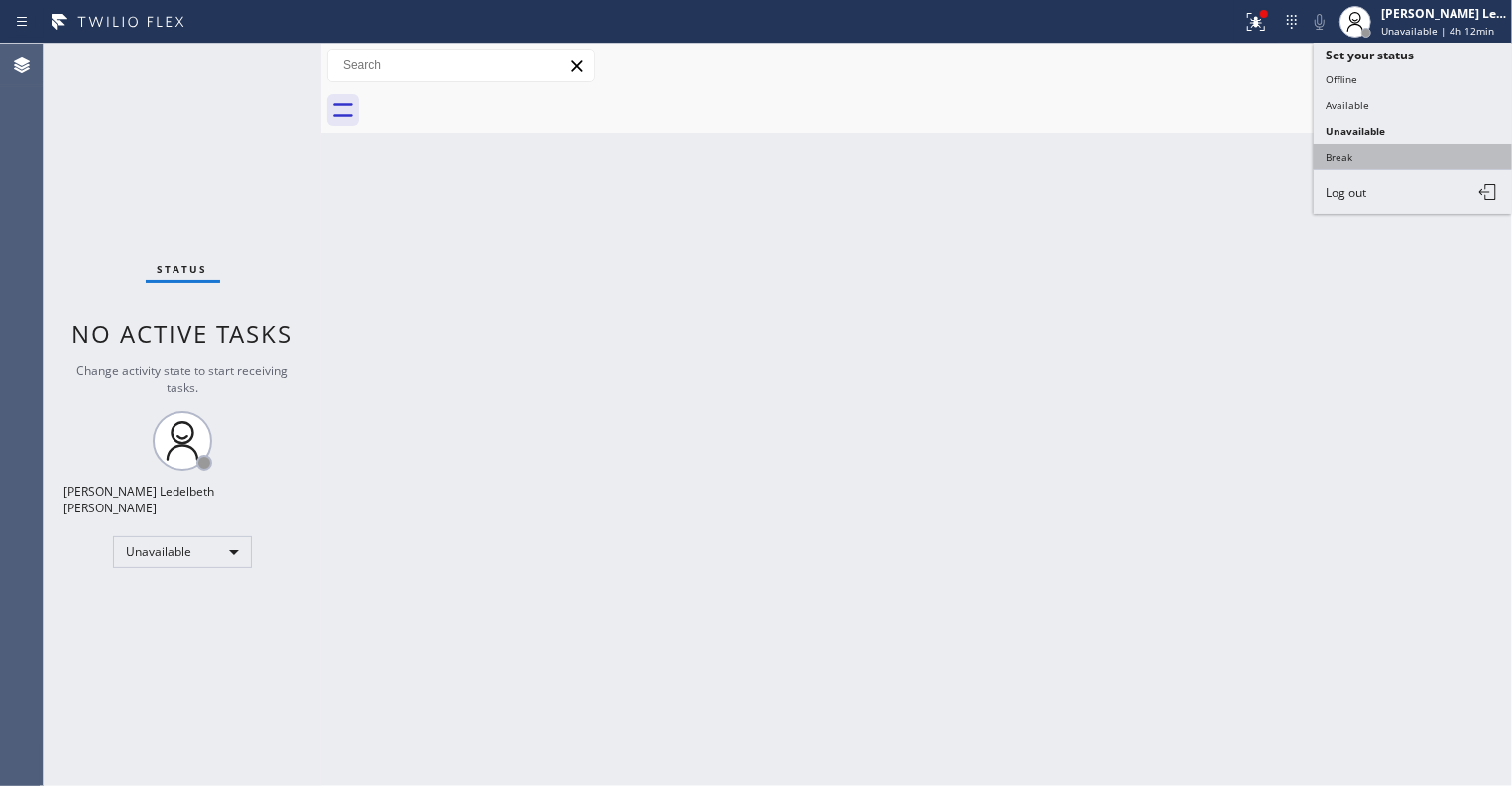 click on "Break" at bounding box center (1413, 157) 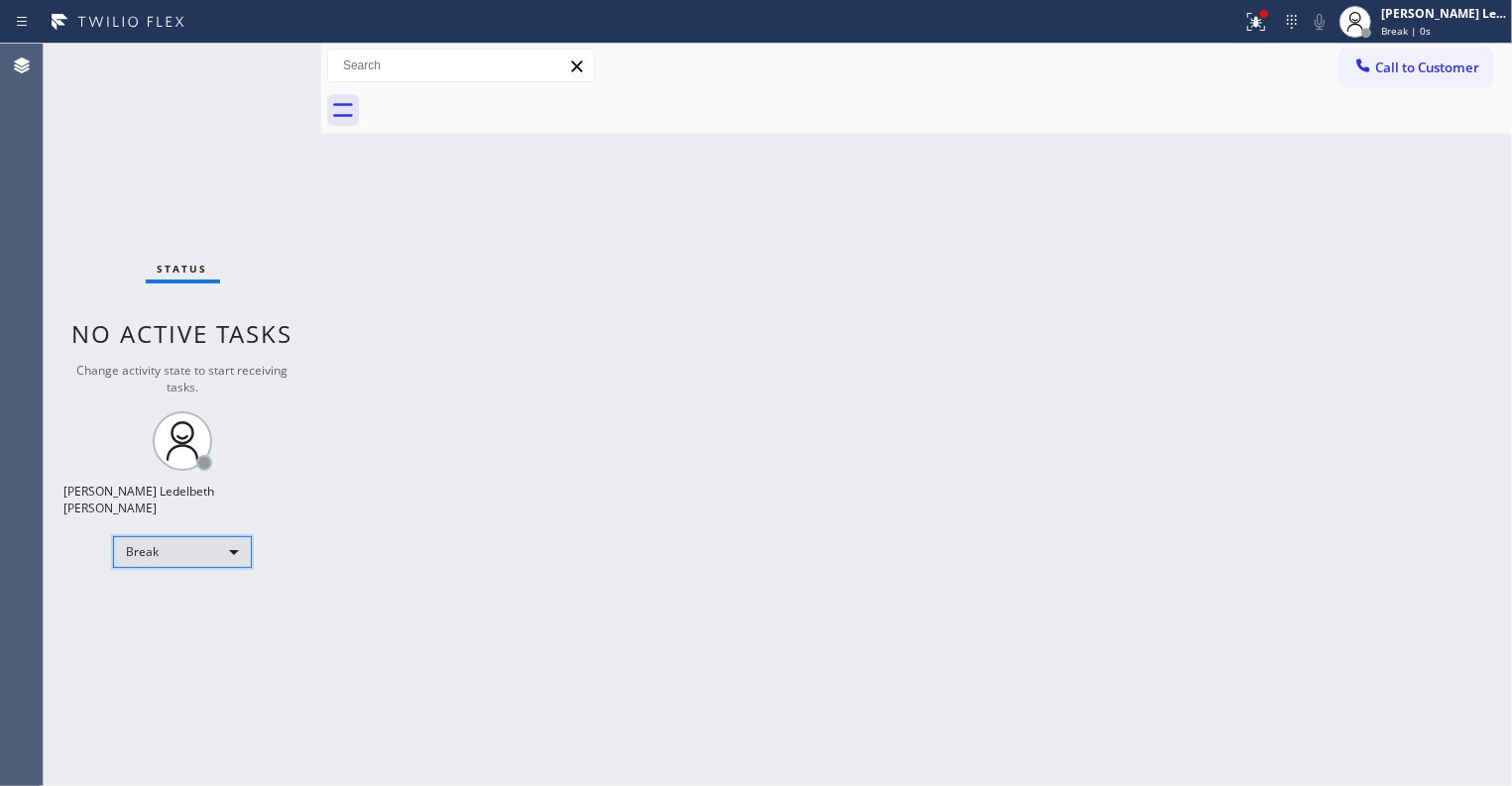 click on "Break" at bounding box center (182, 552) 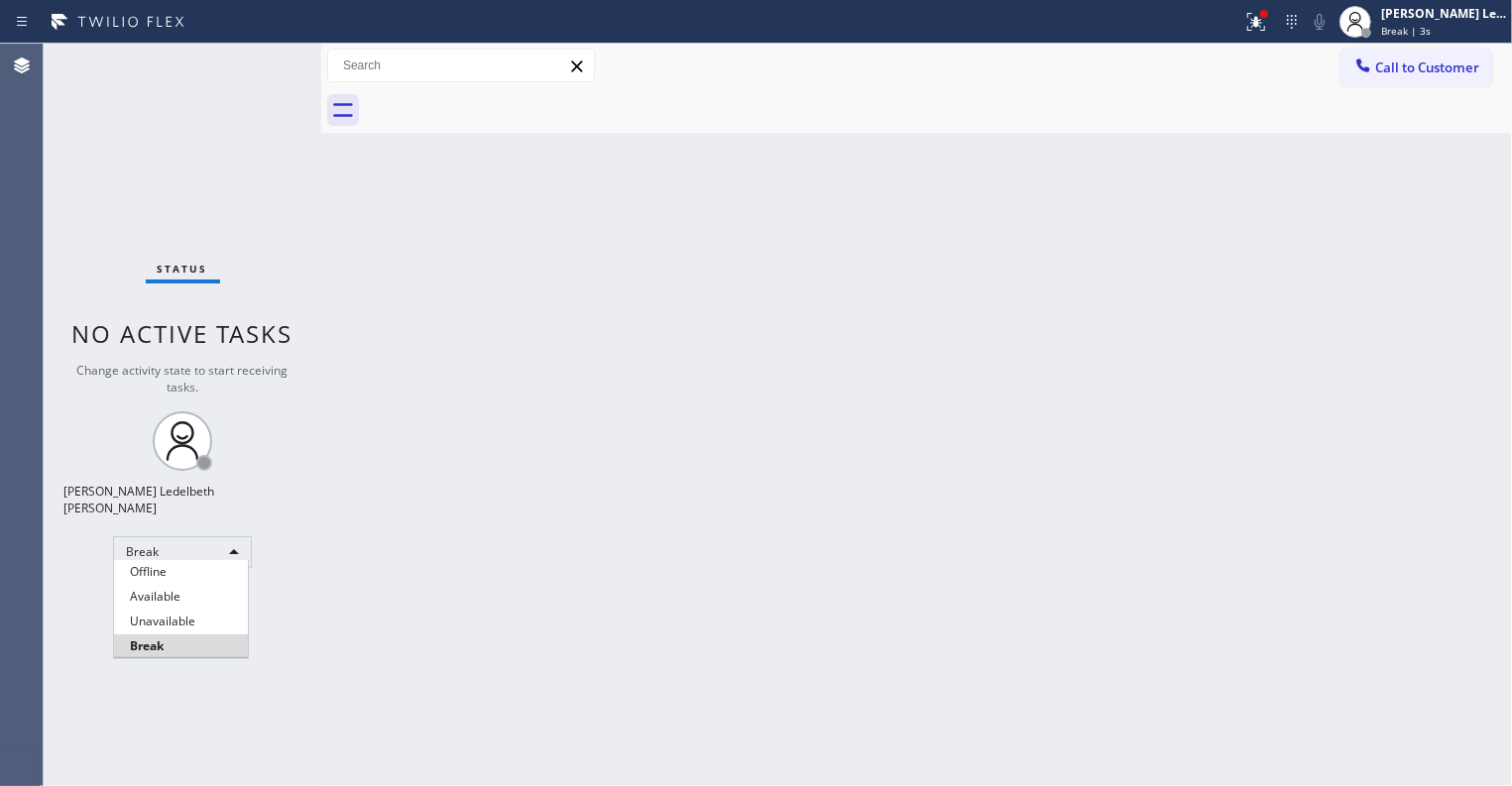 type 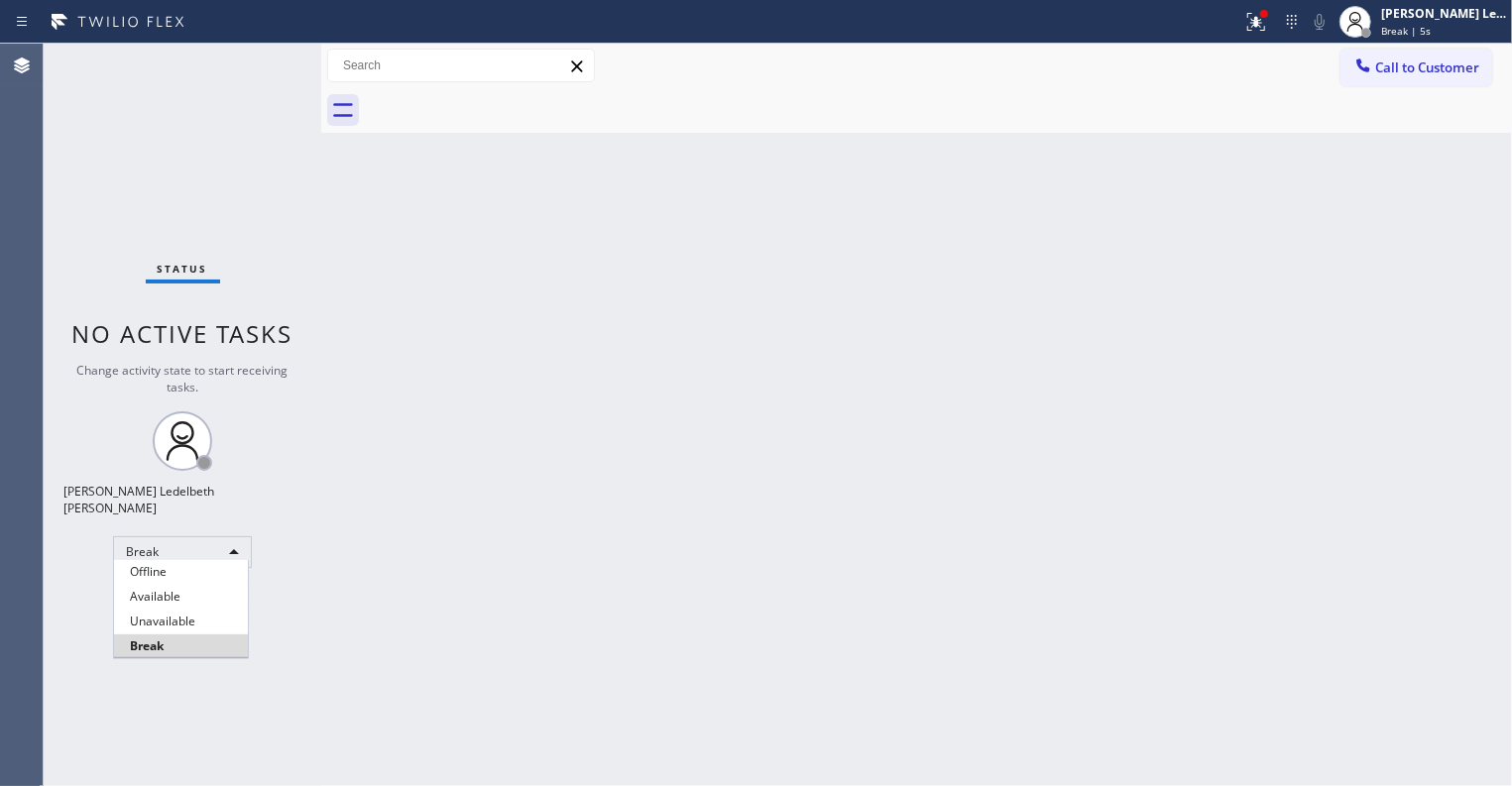 type 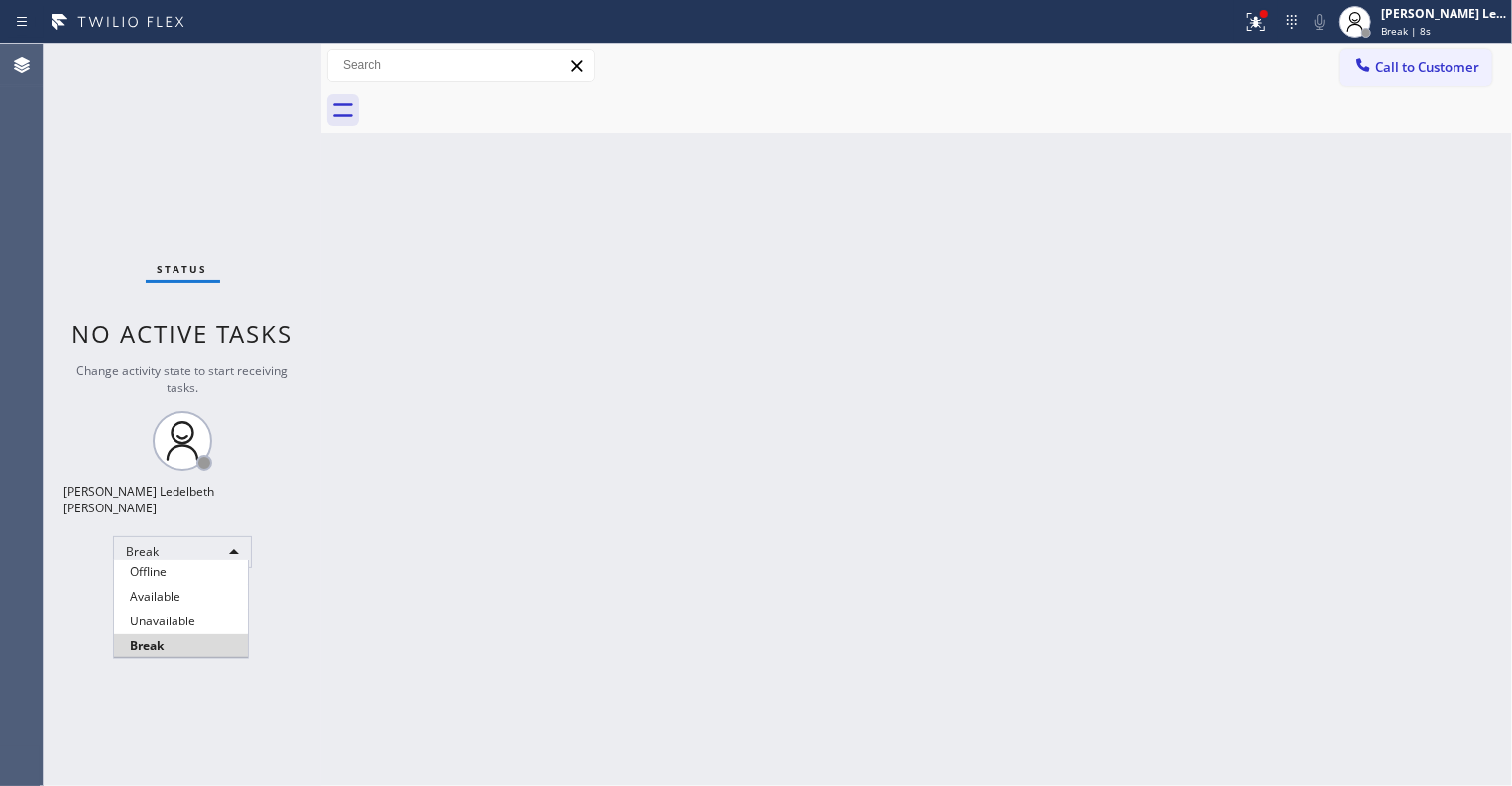 type 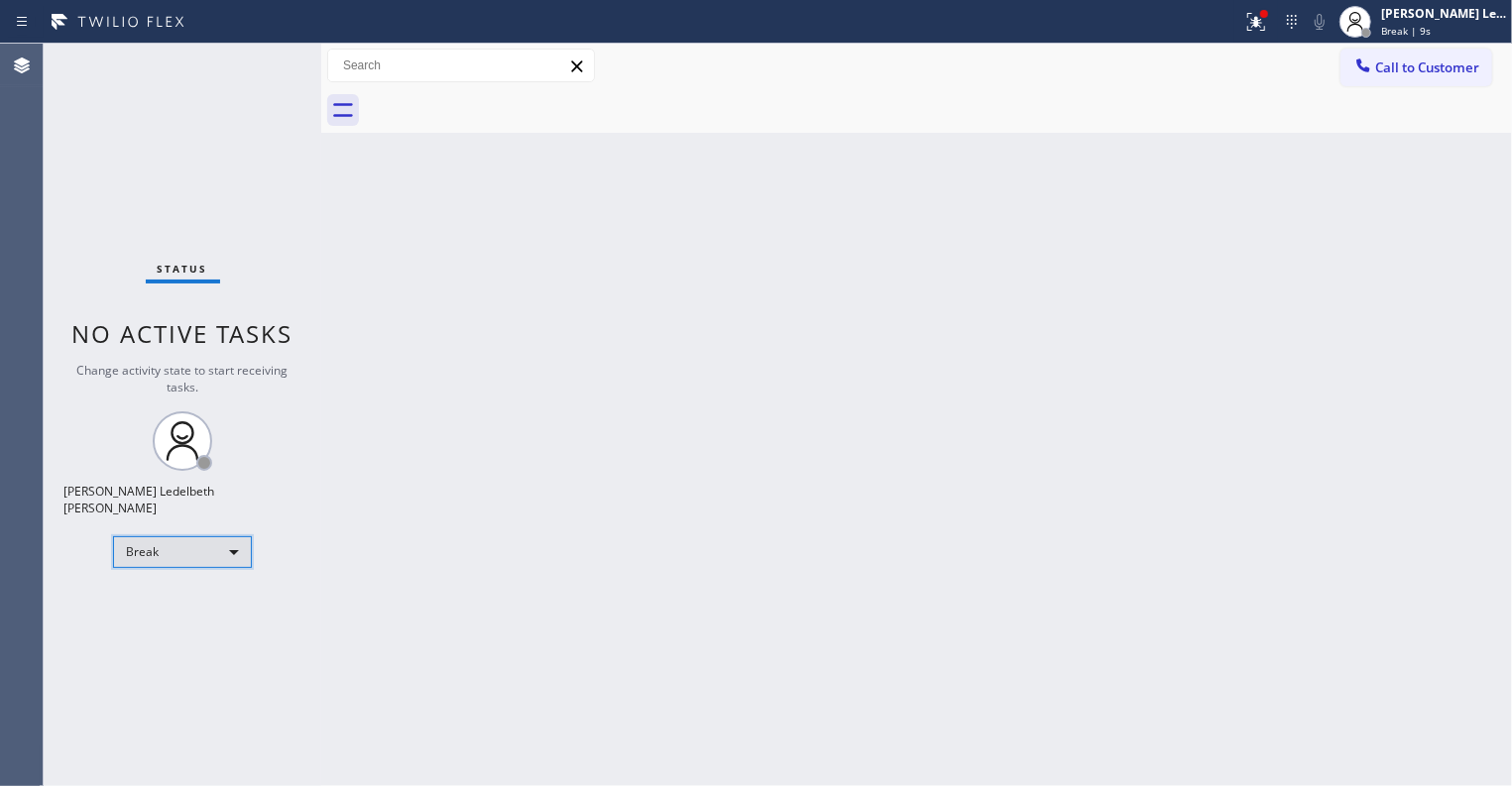 click on "Break" at bounding box center [182, 552] 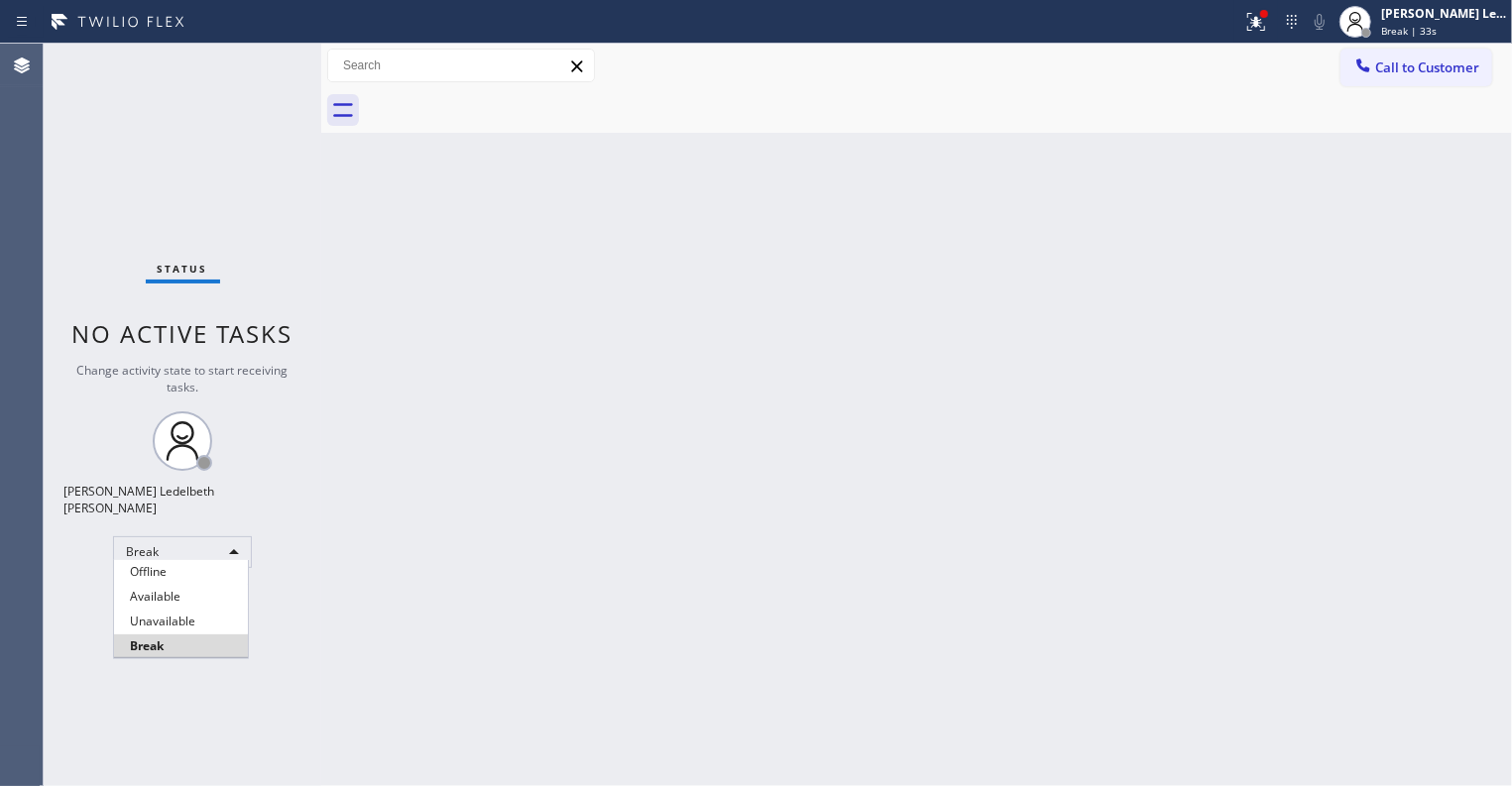 type 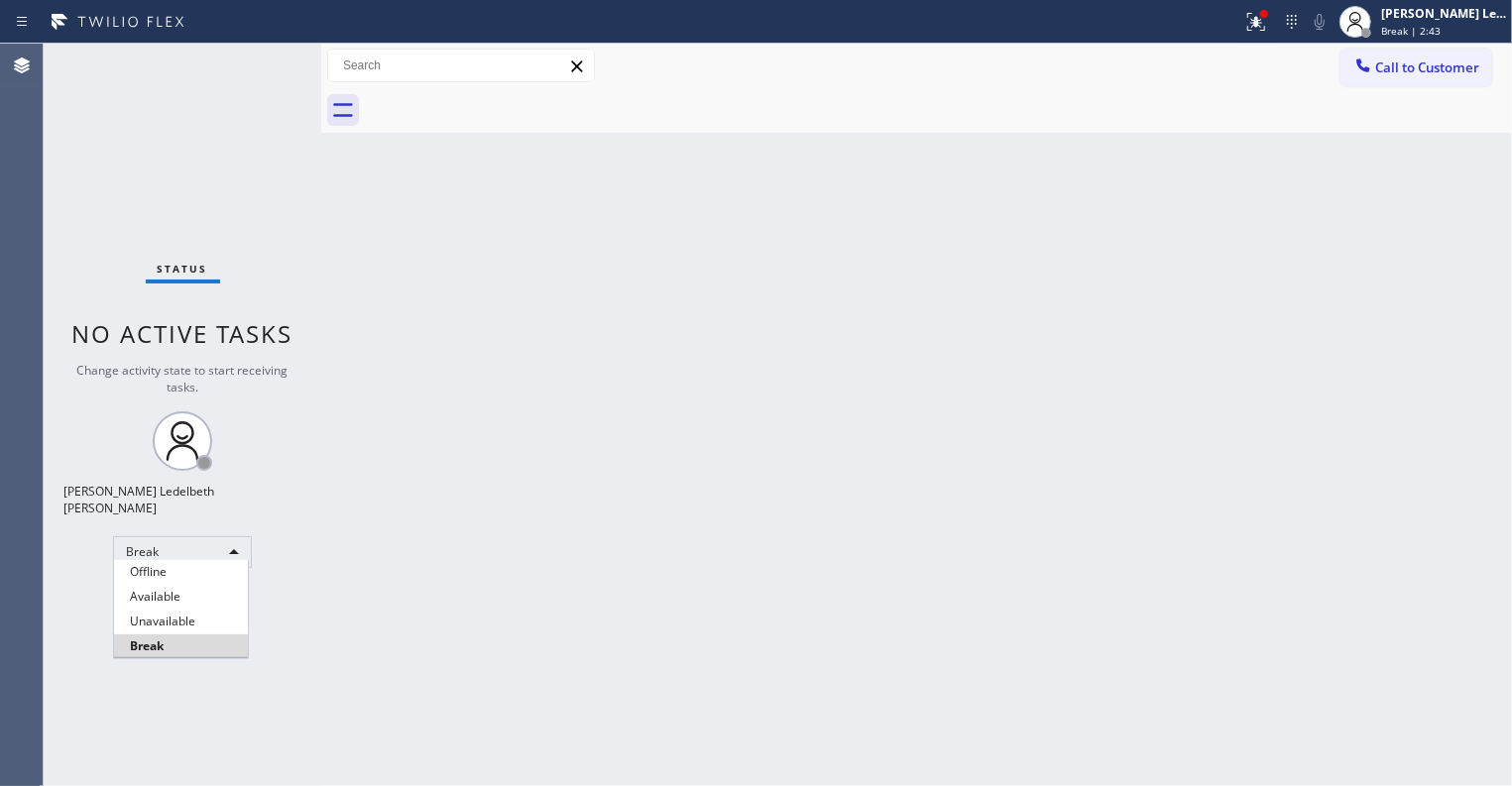 type 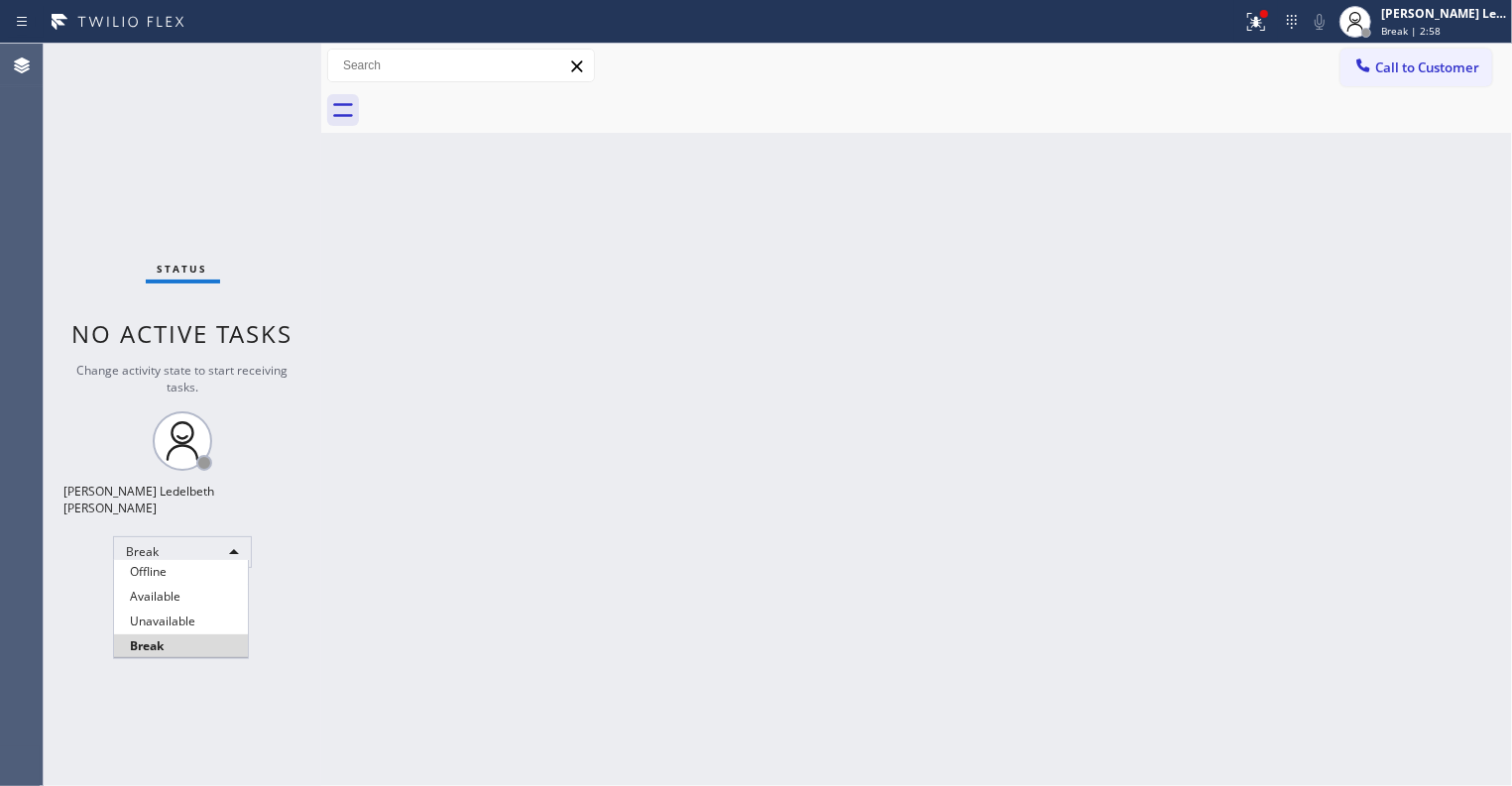 type 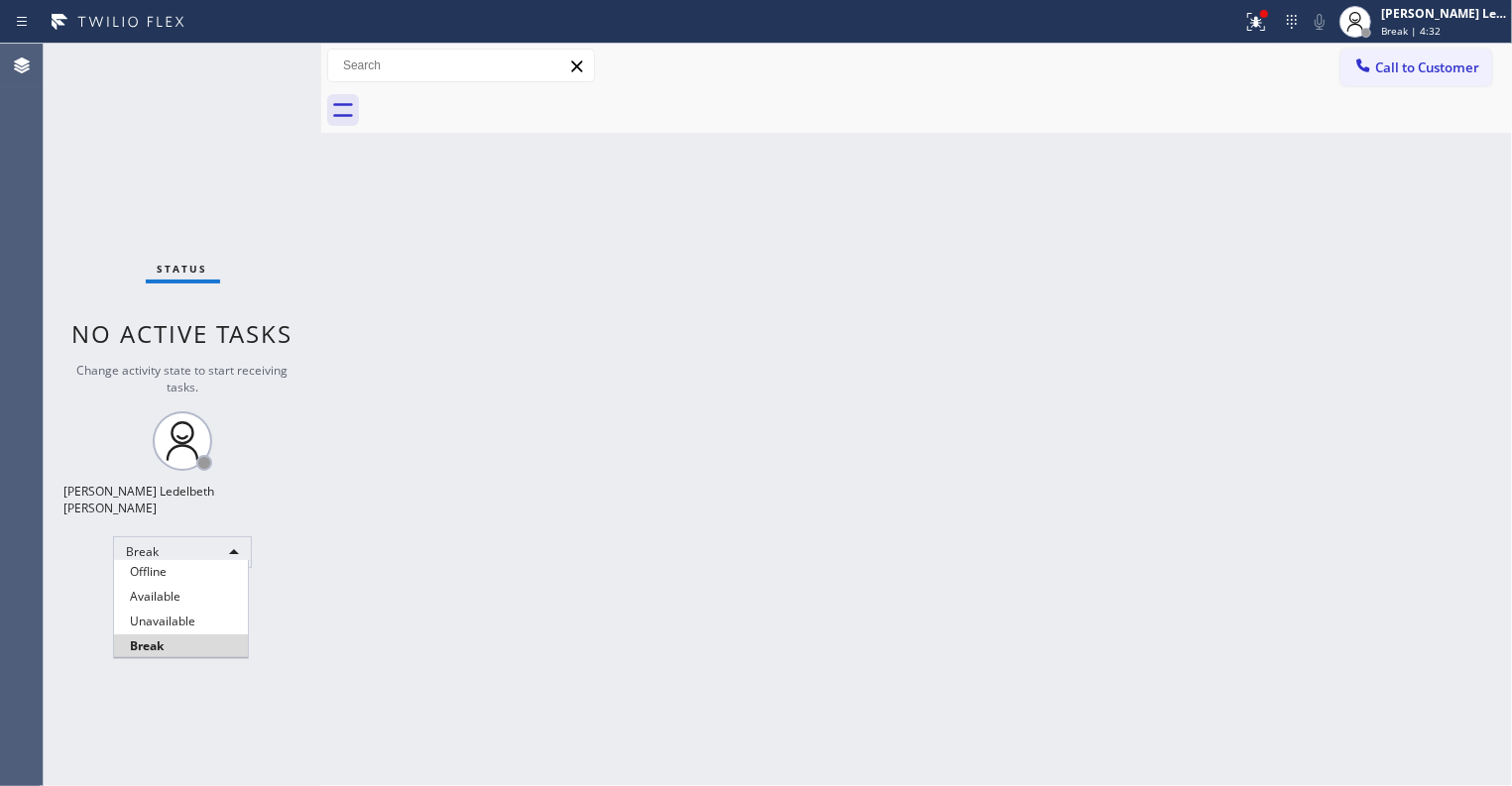 type 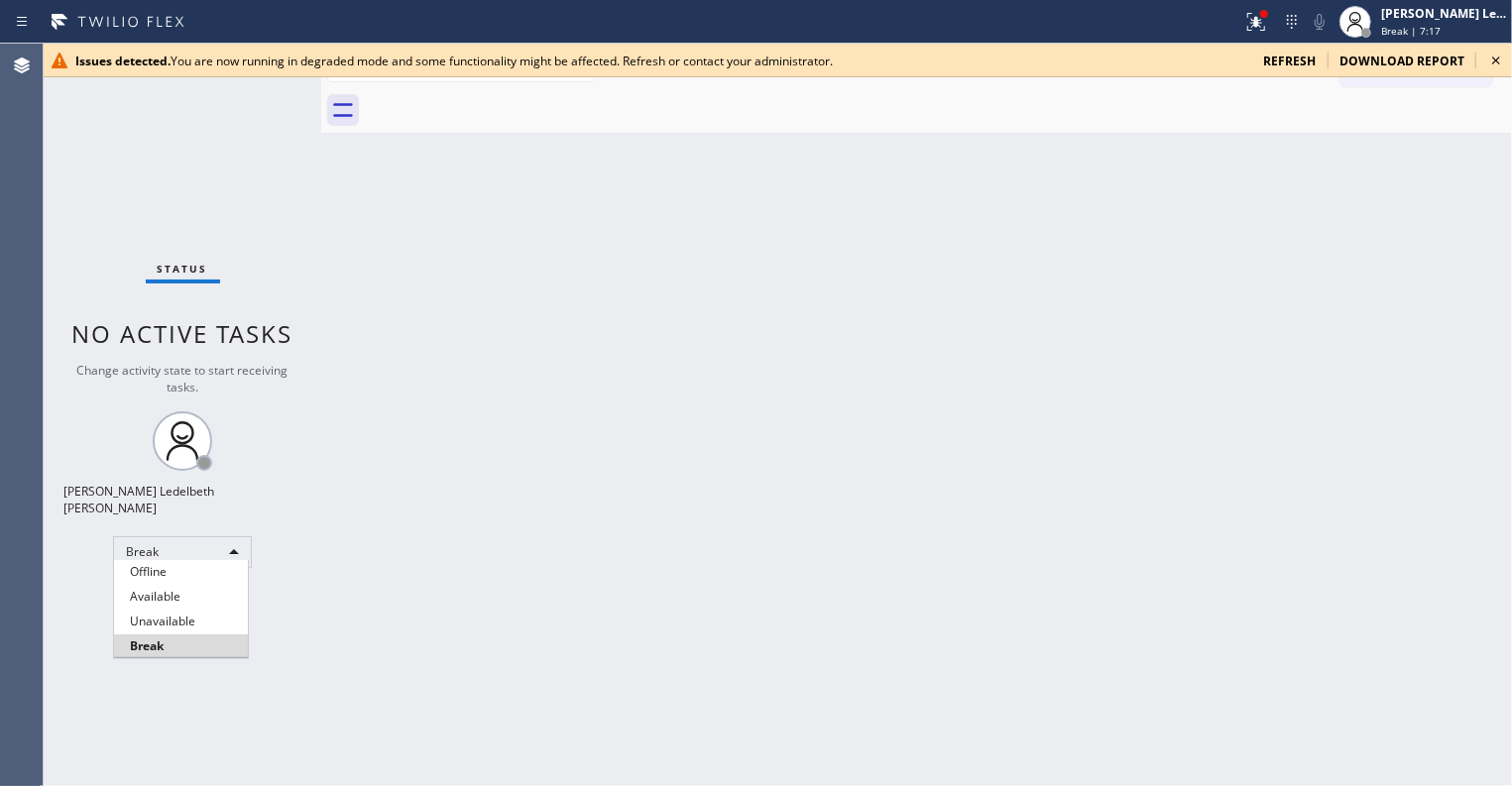 type 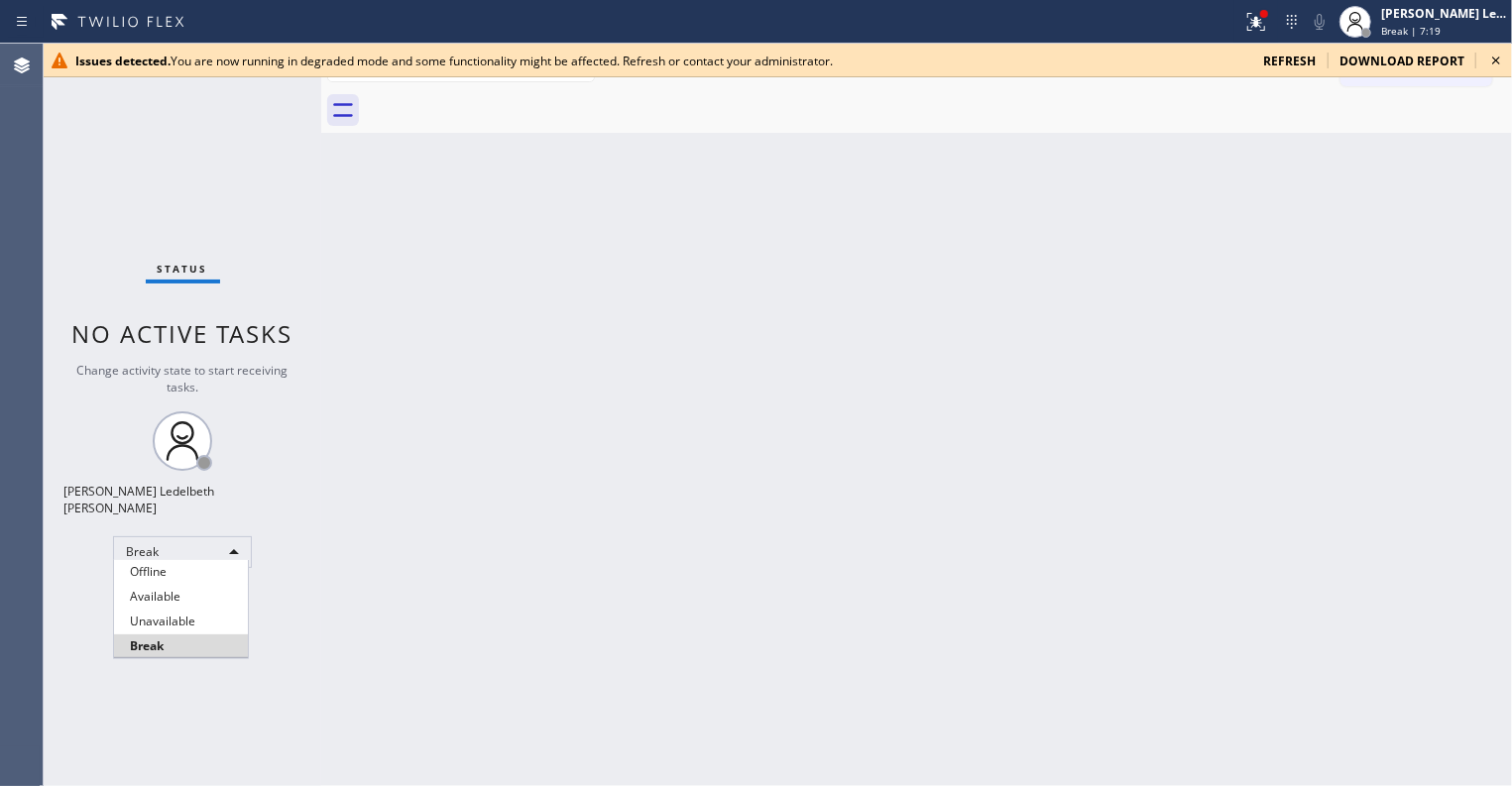 type 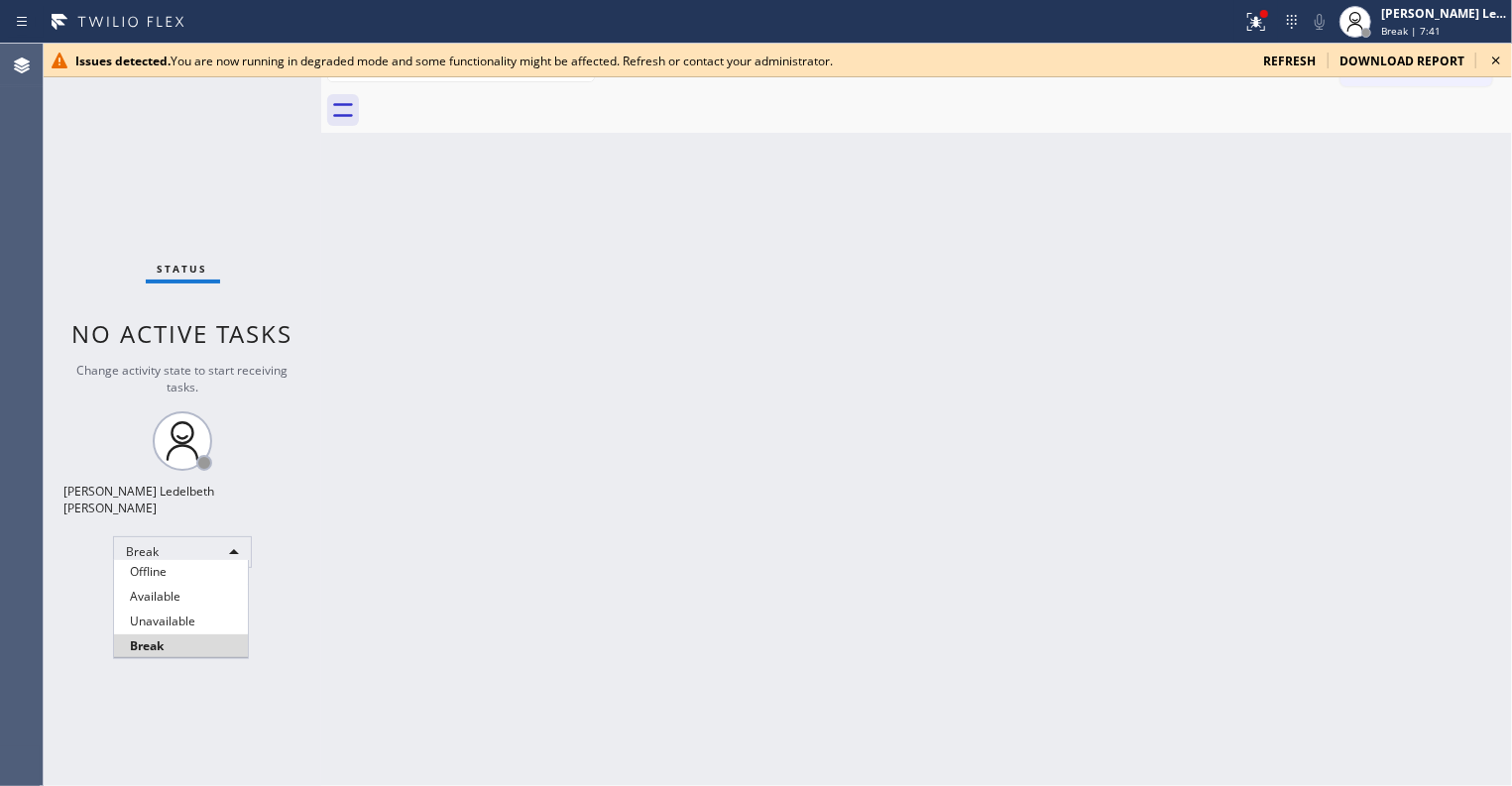 type 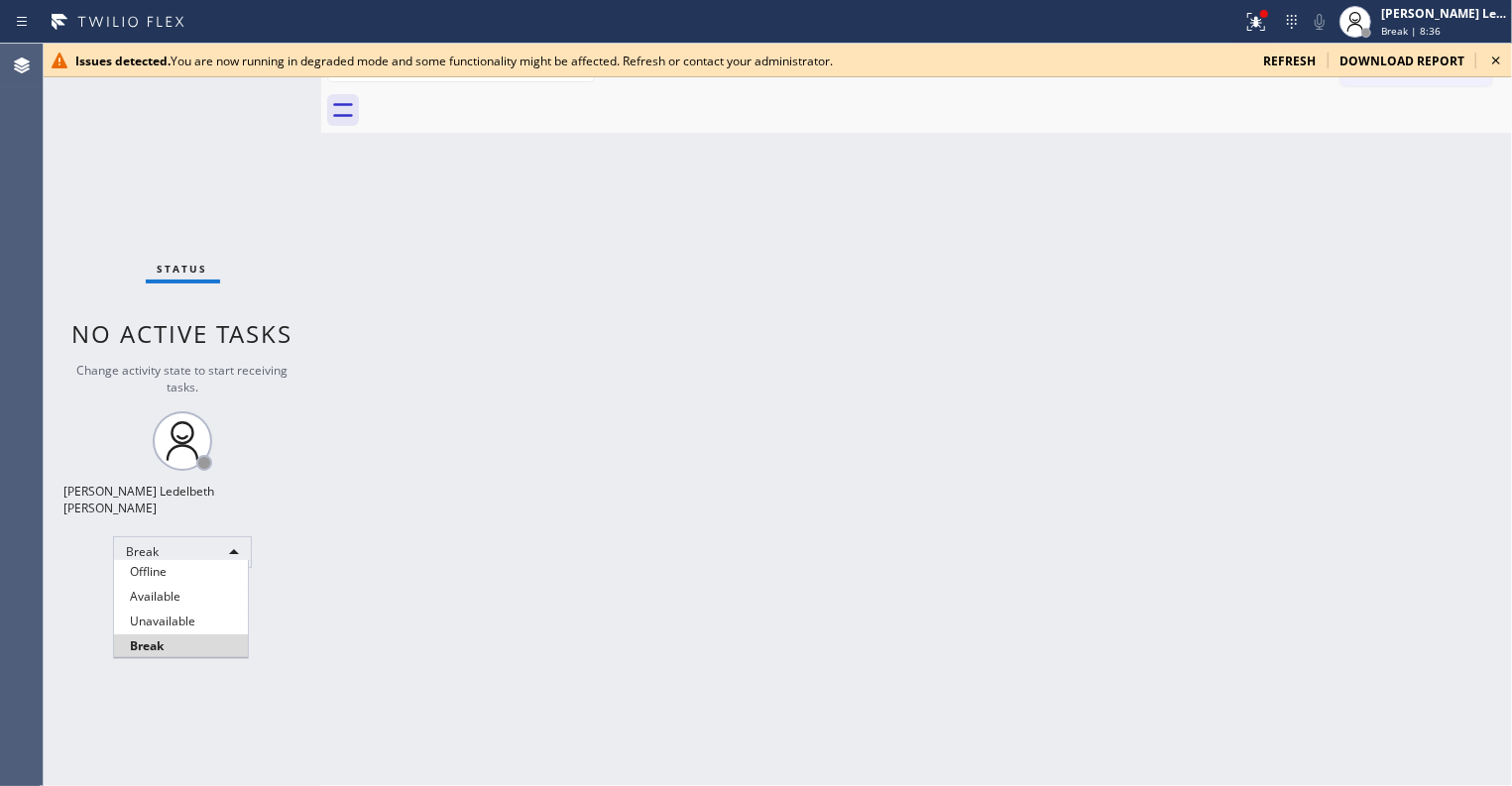 type 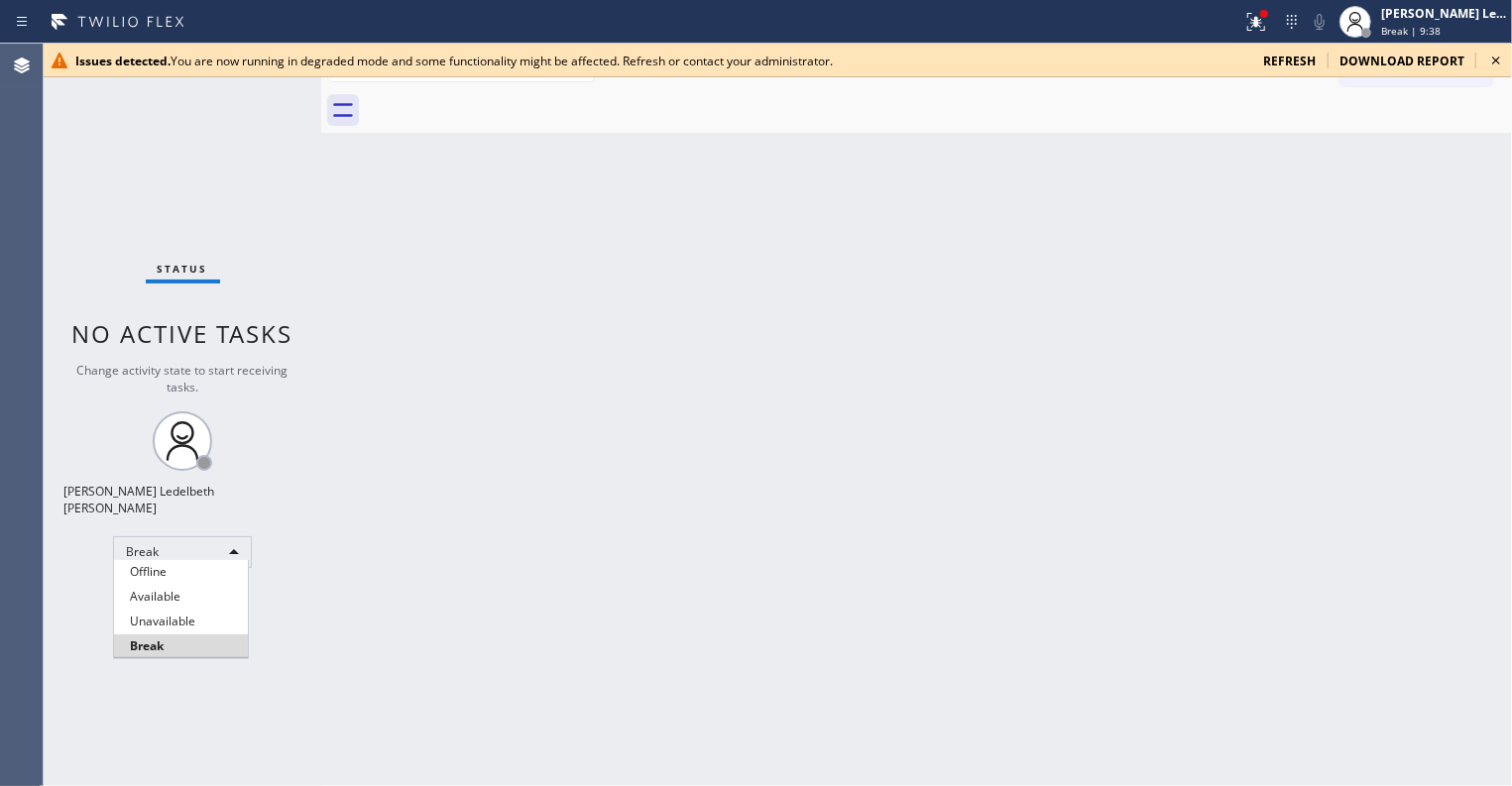 type 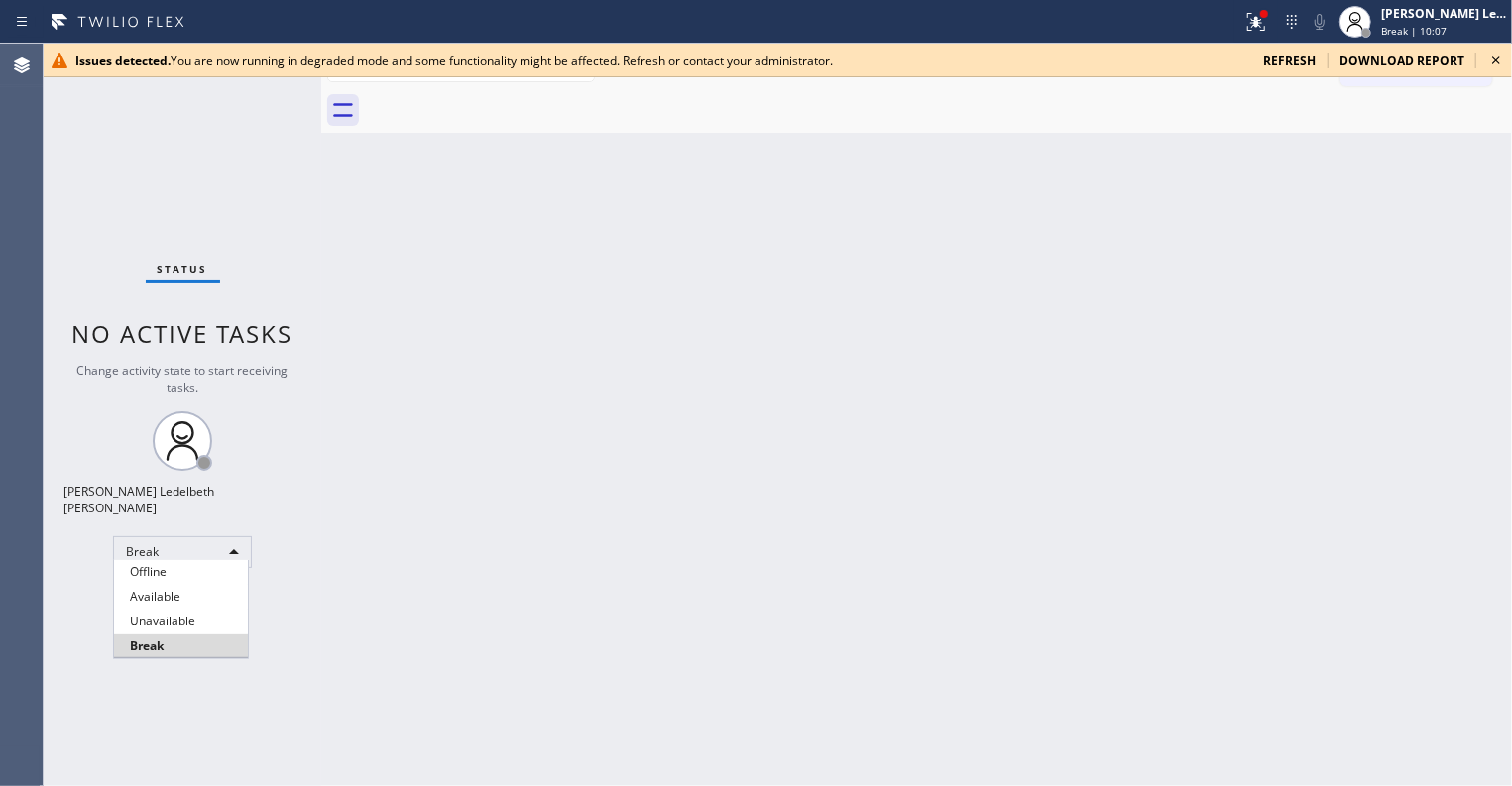 type 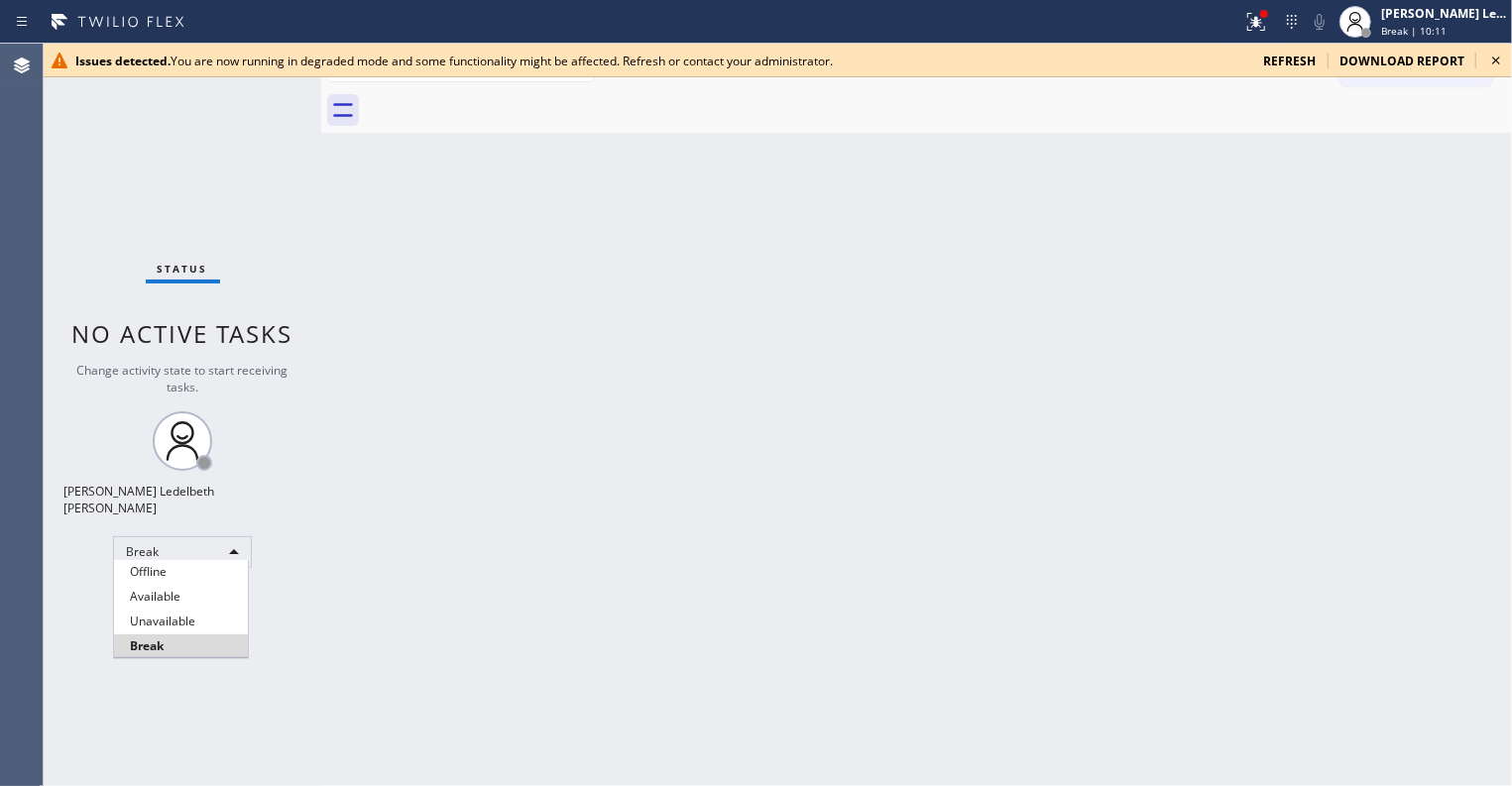 type 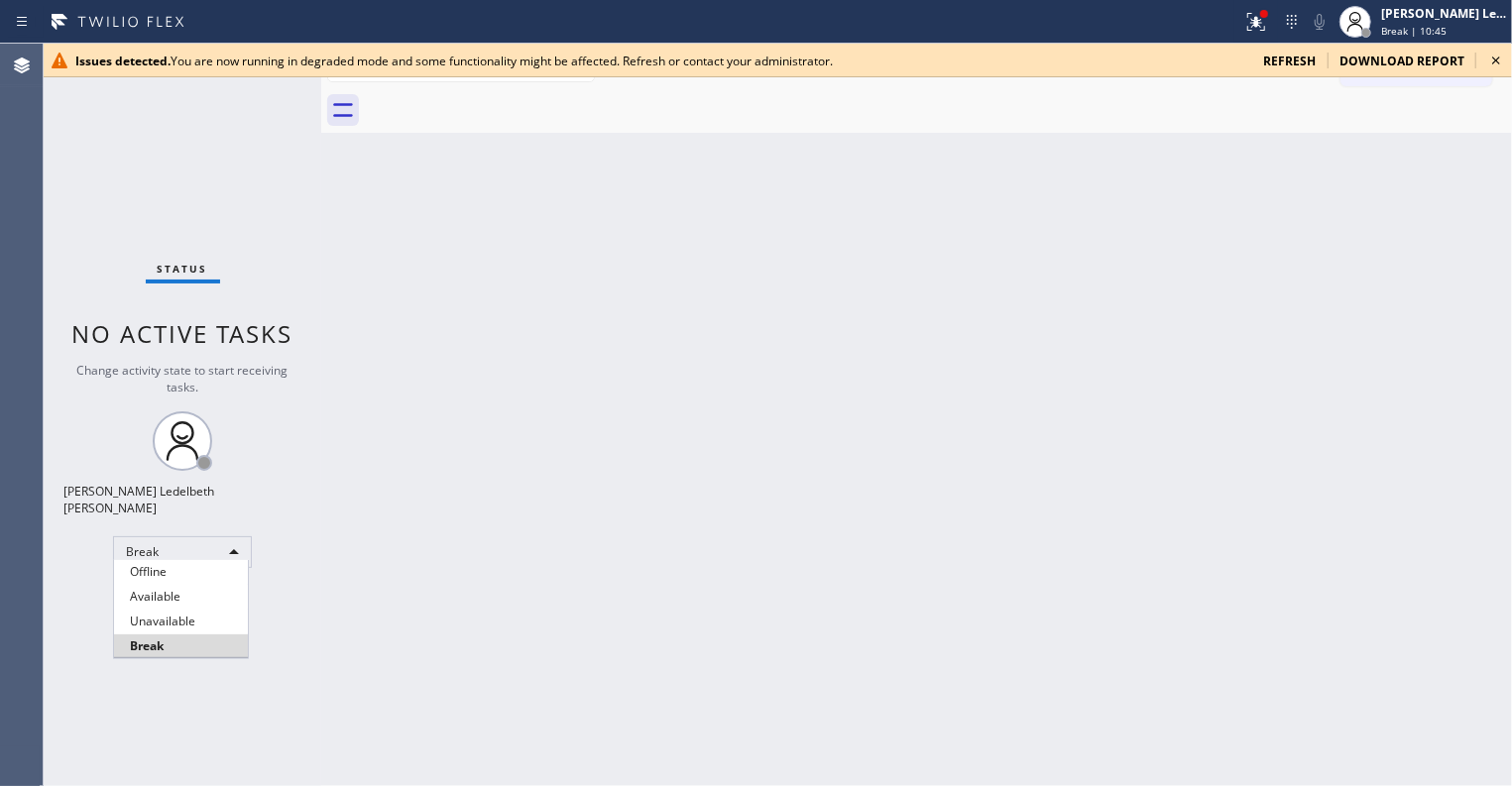 type 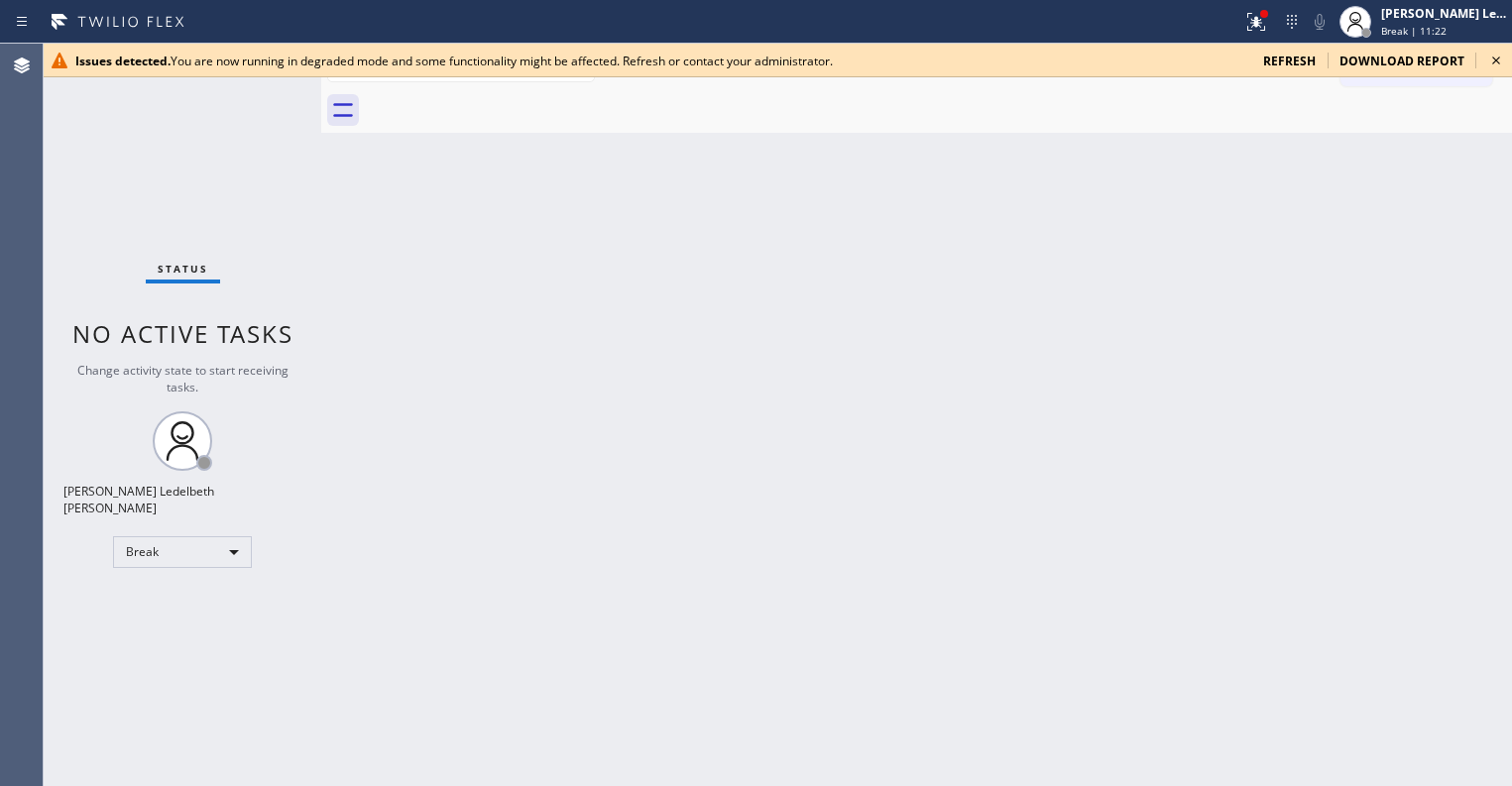 scroll, scrollTop: 0, scrollLeft: 0, axis: both 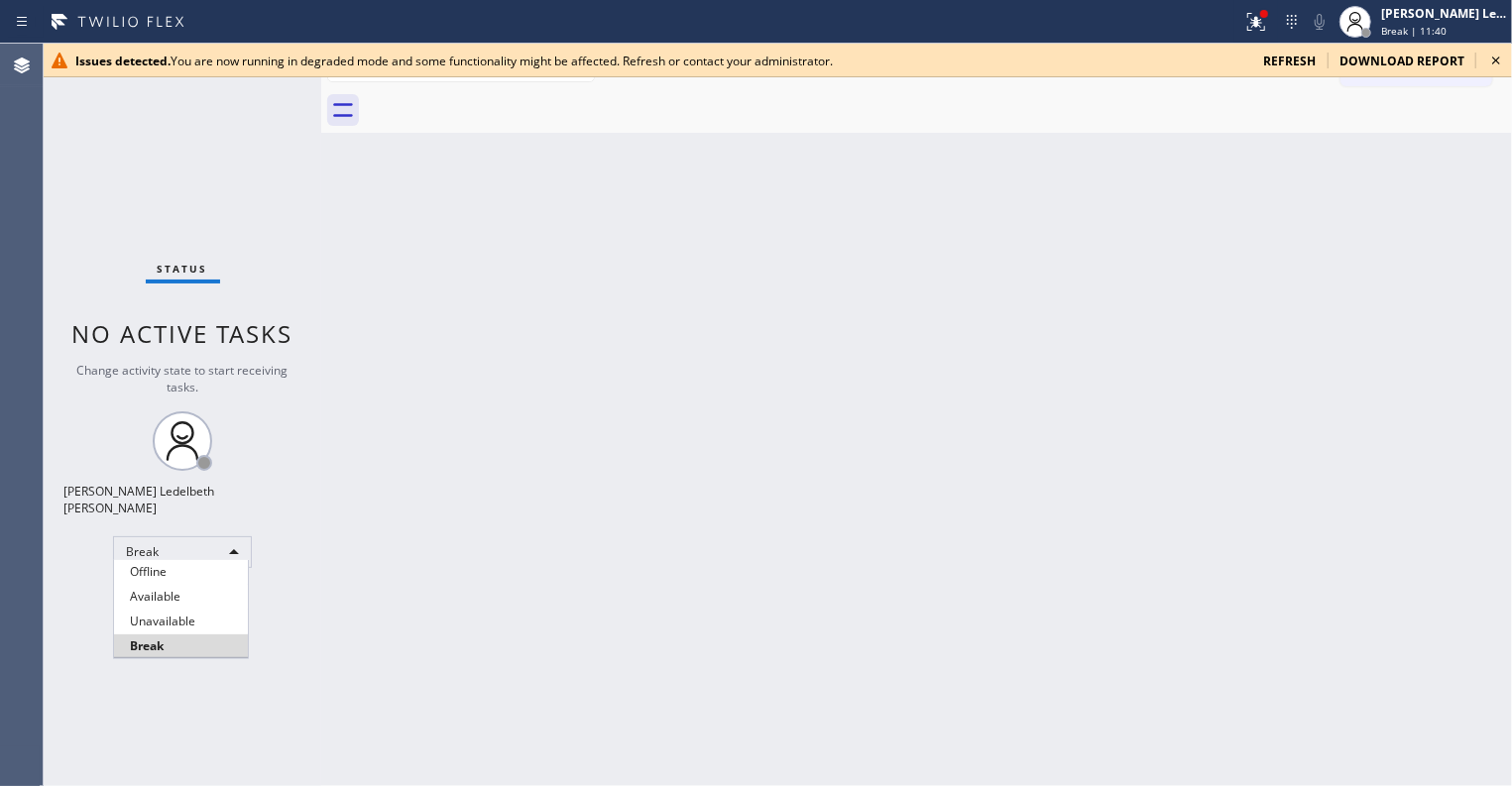 type 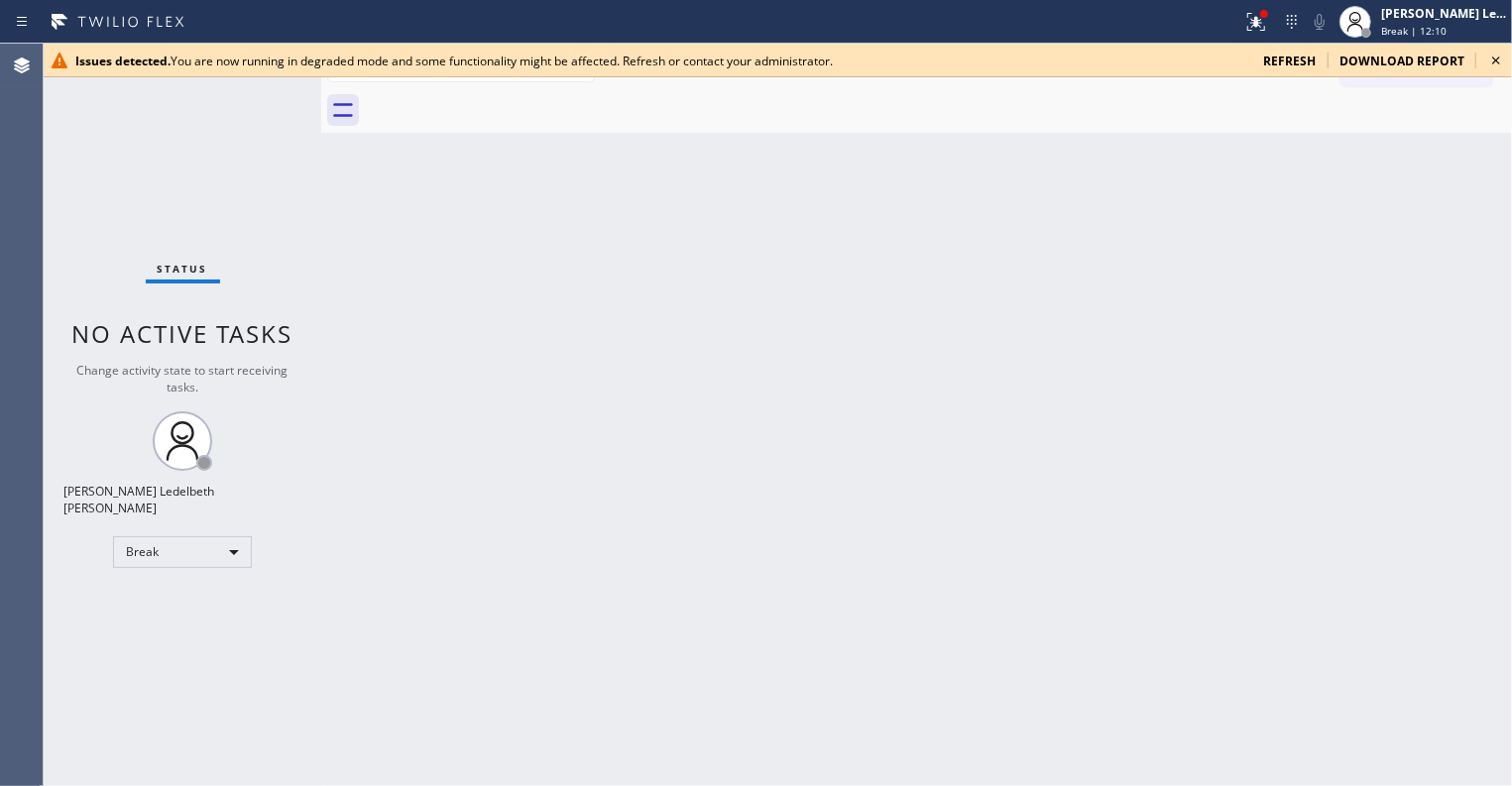 type 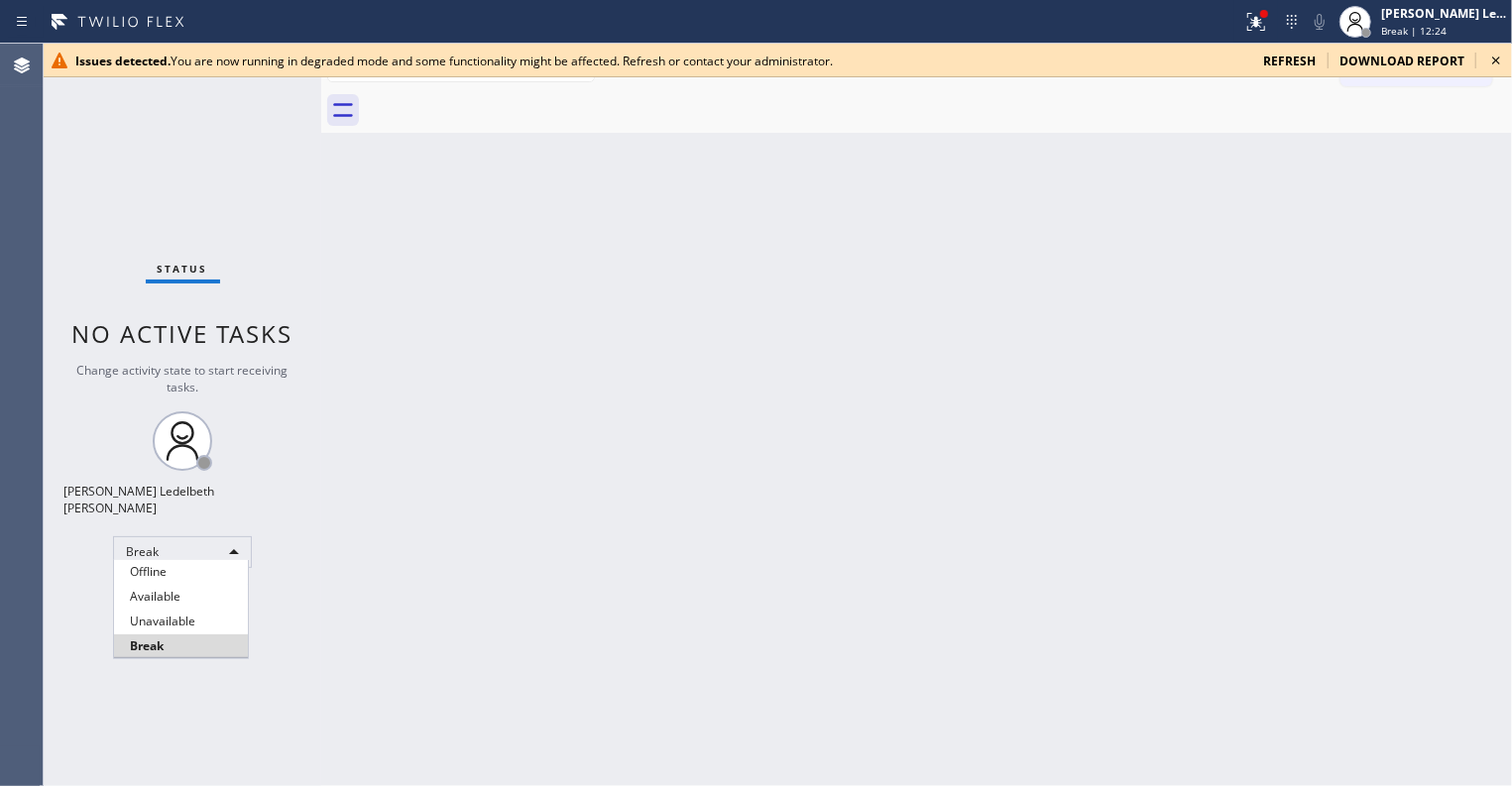 type 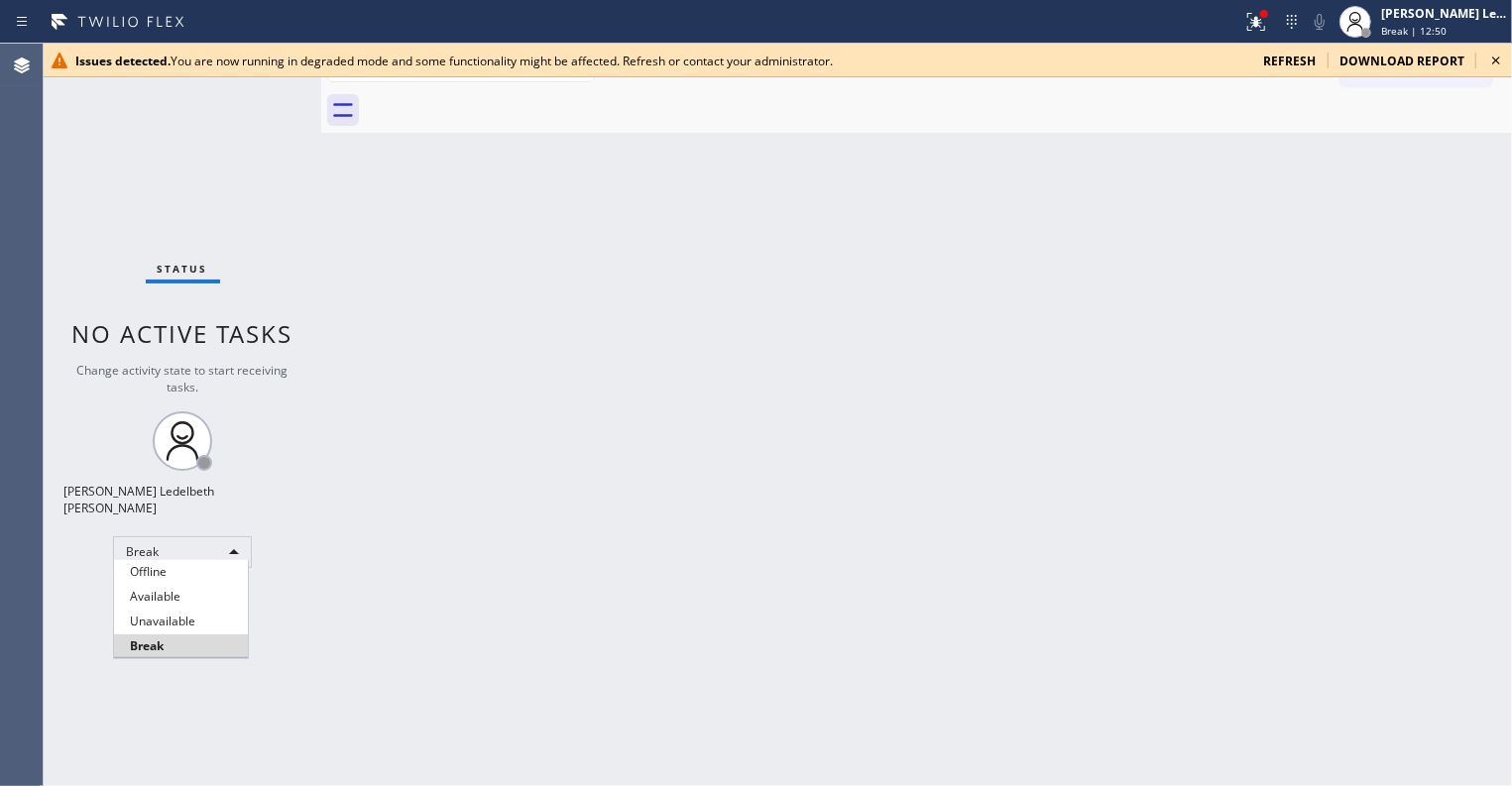 type 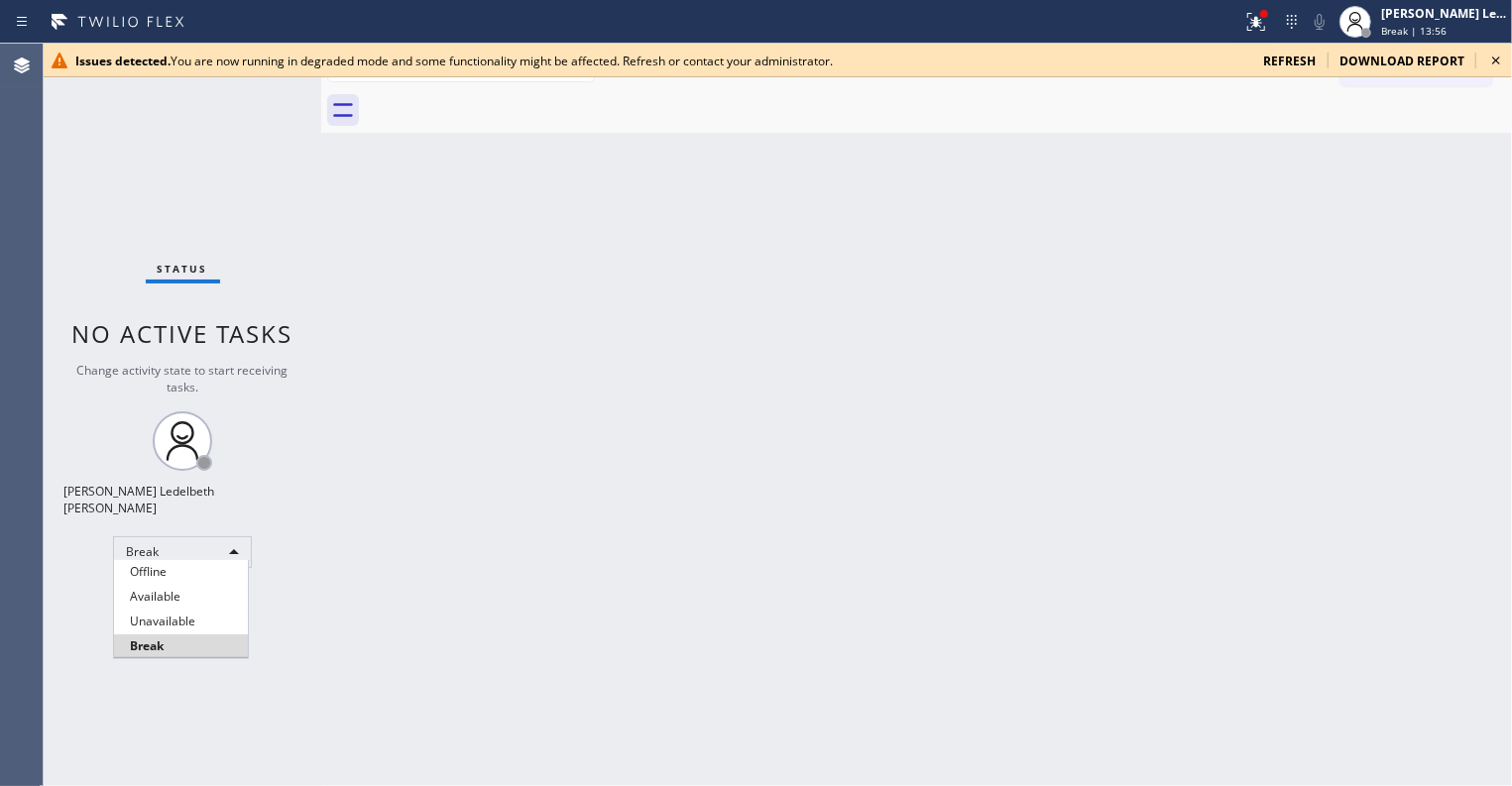 type 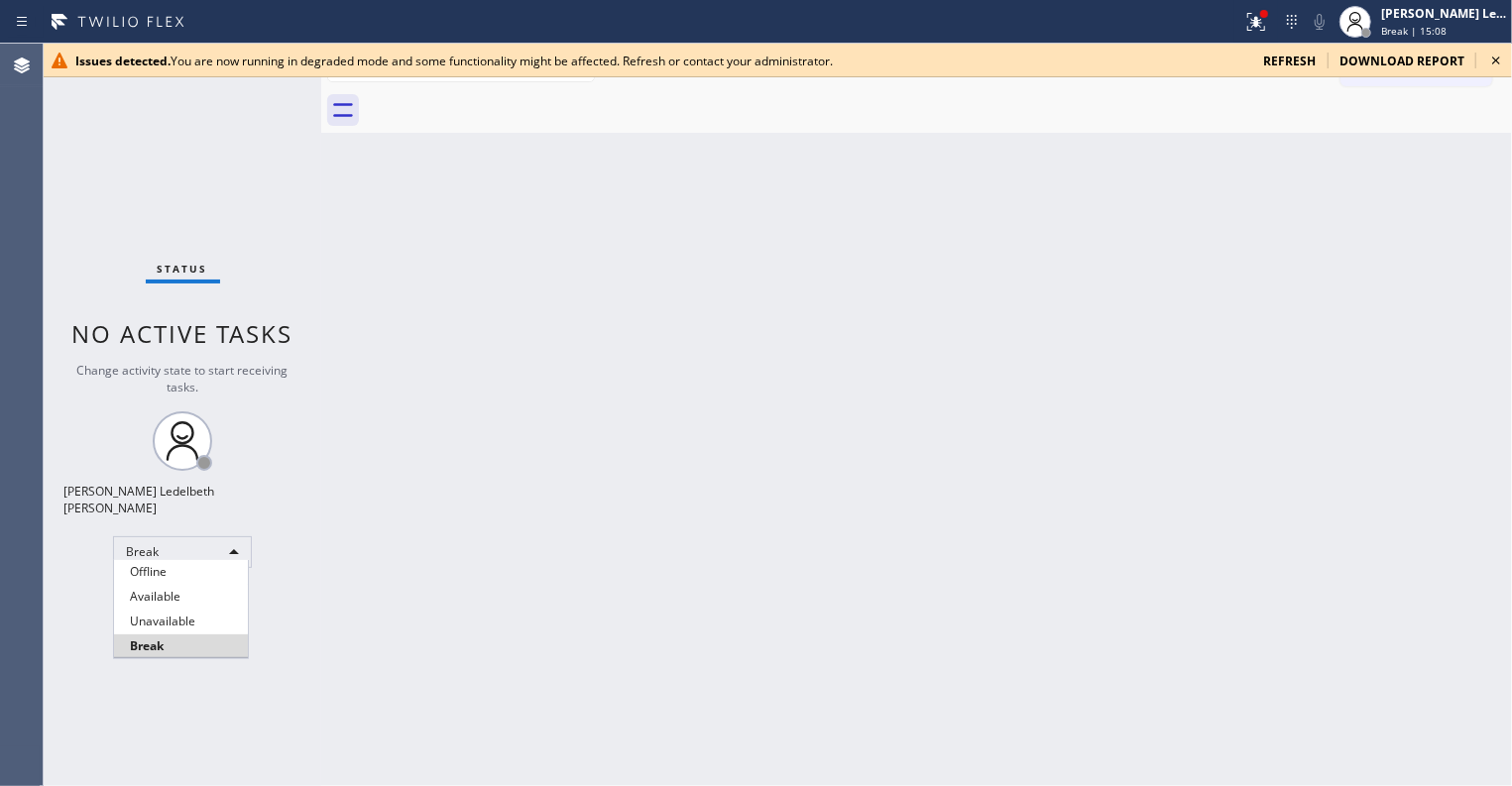 type 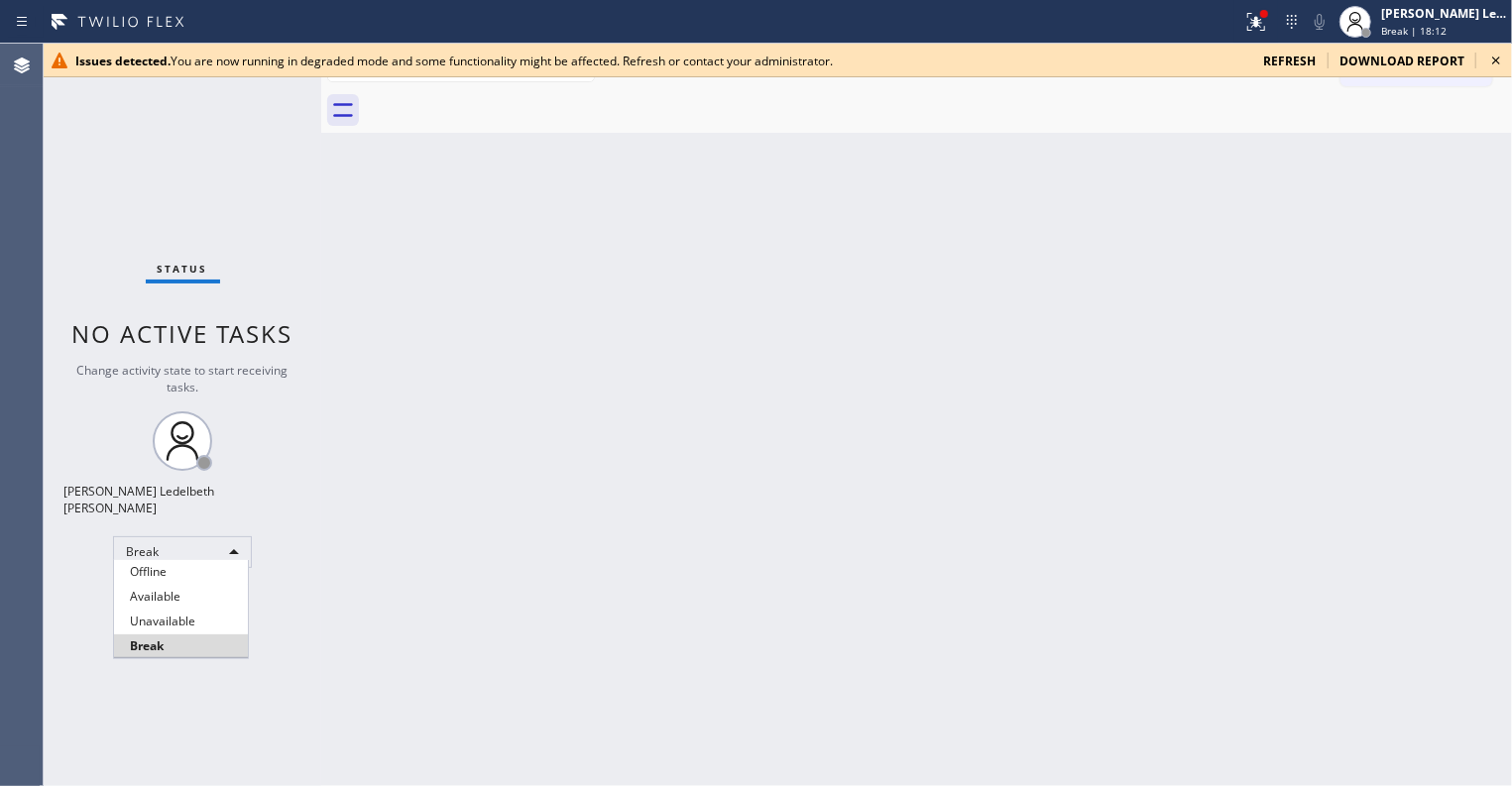 type 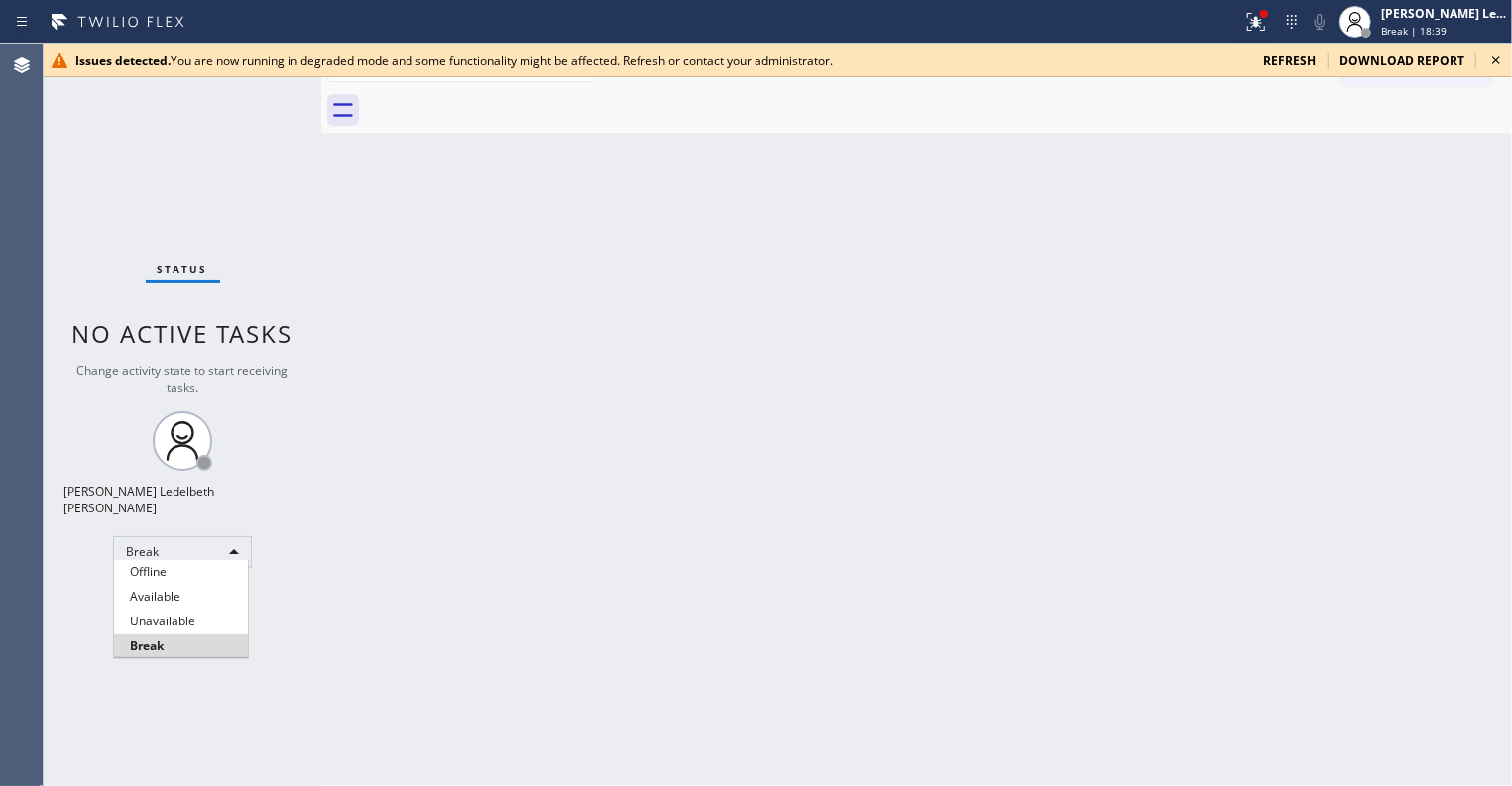 type 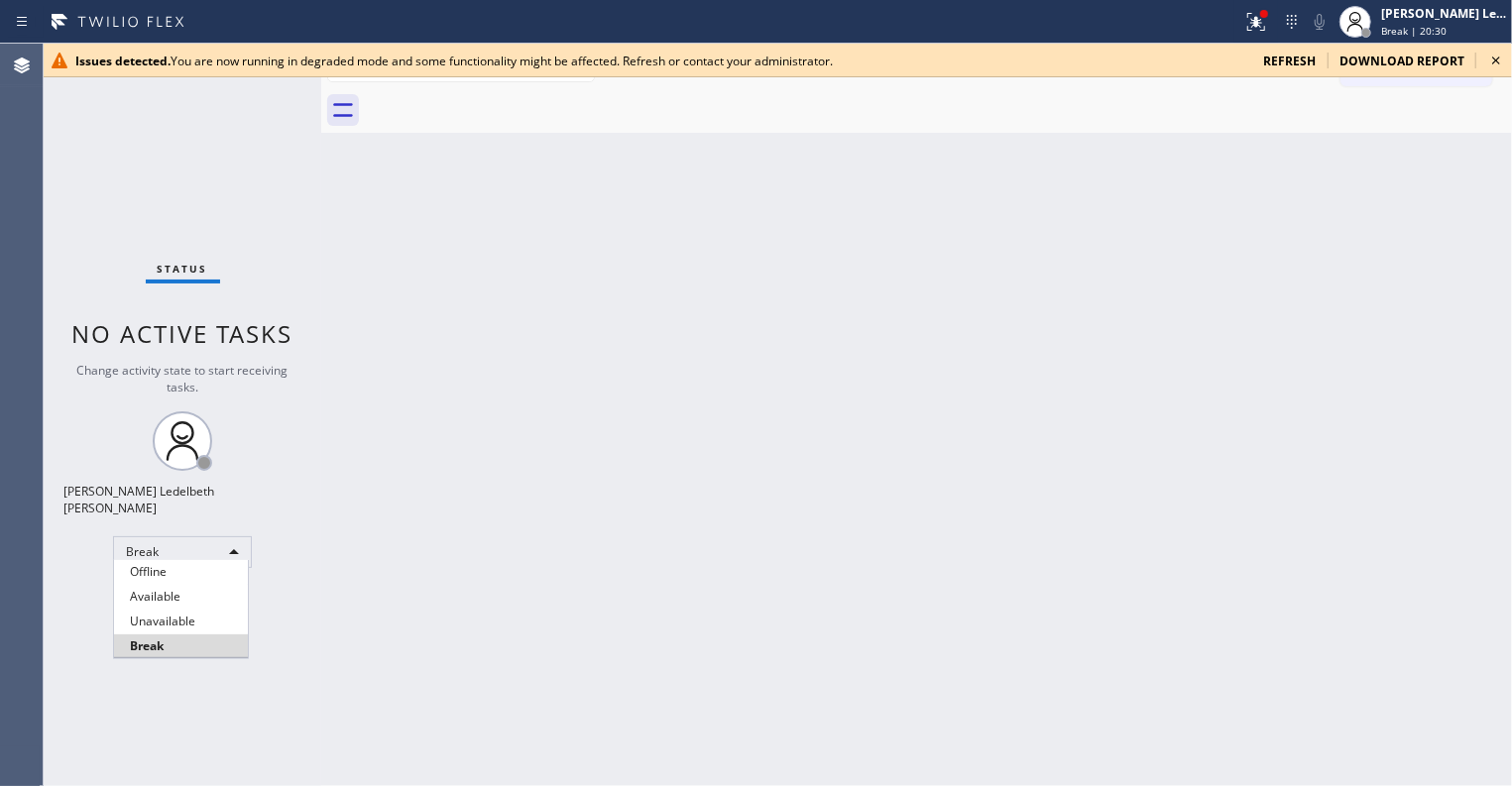 type 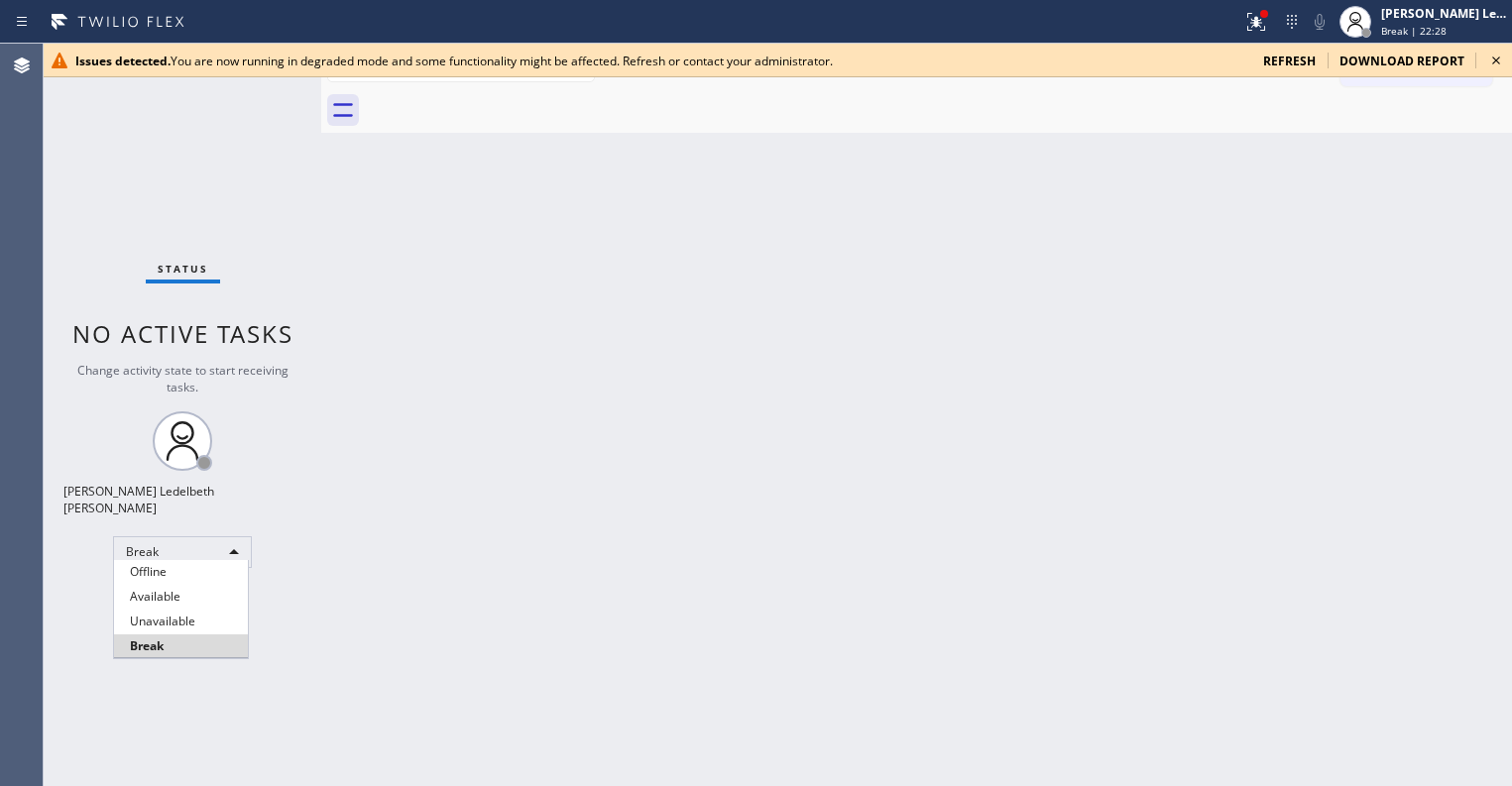 type 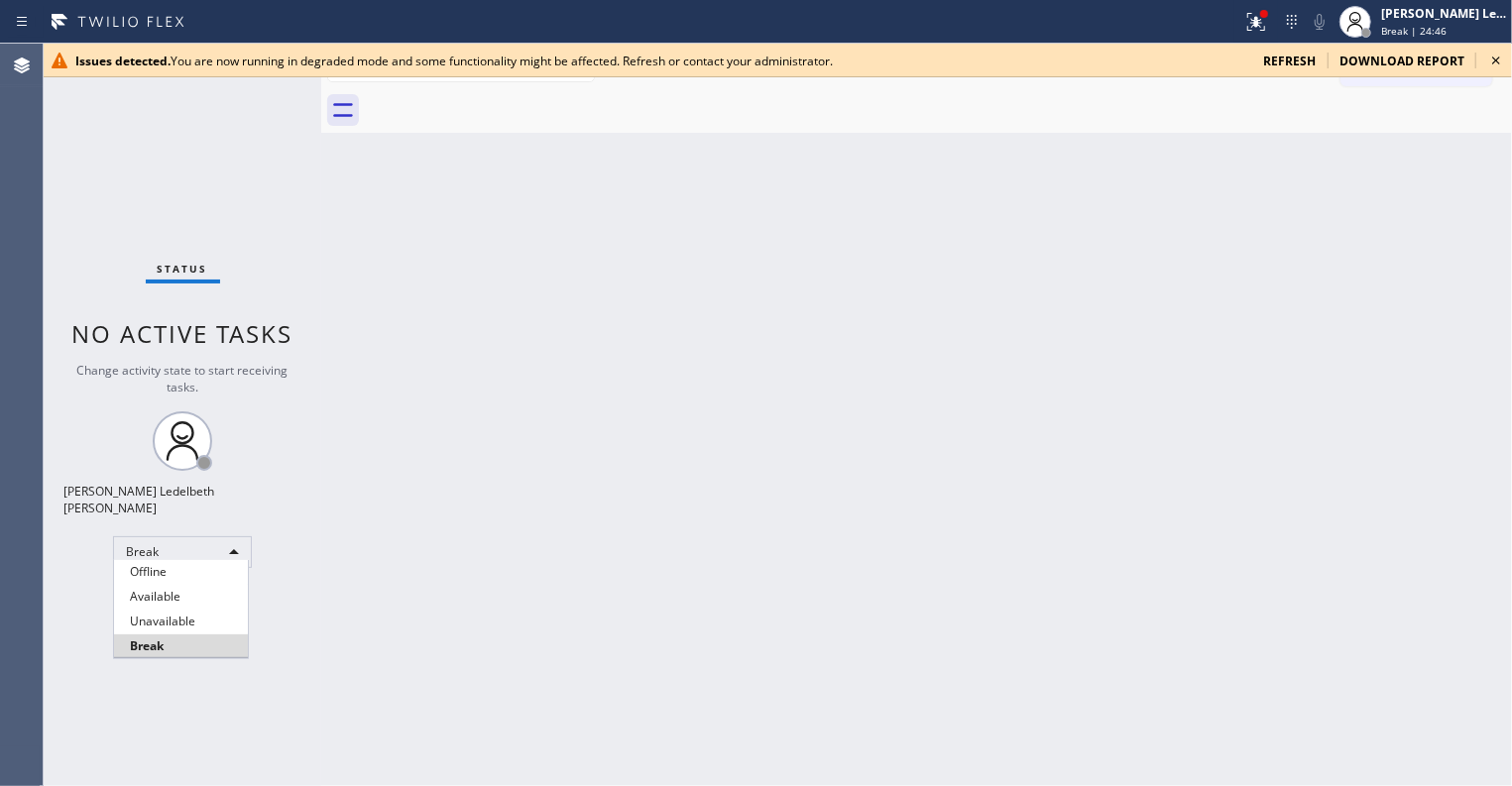 type 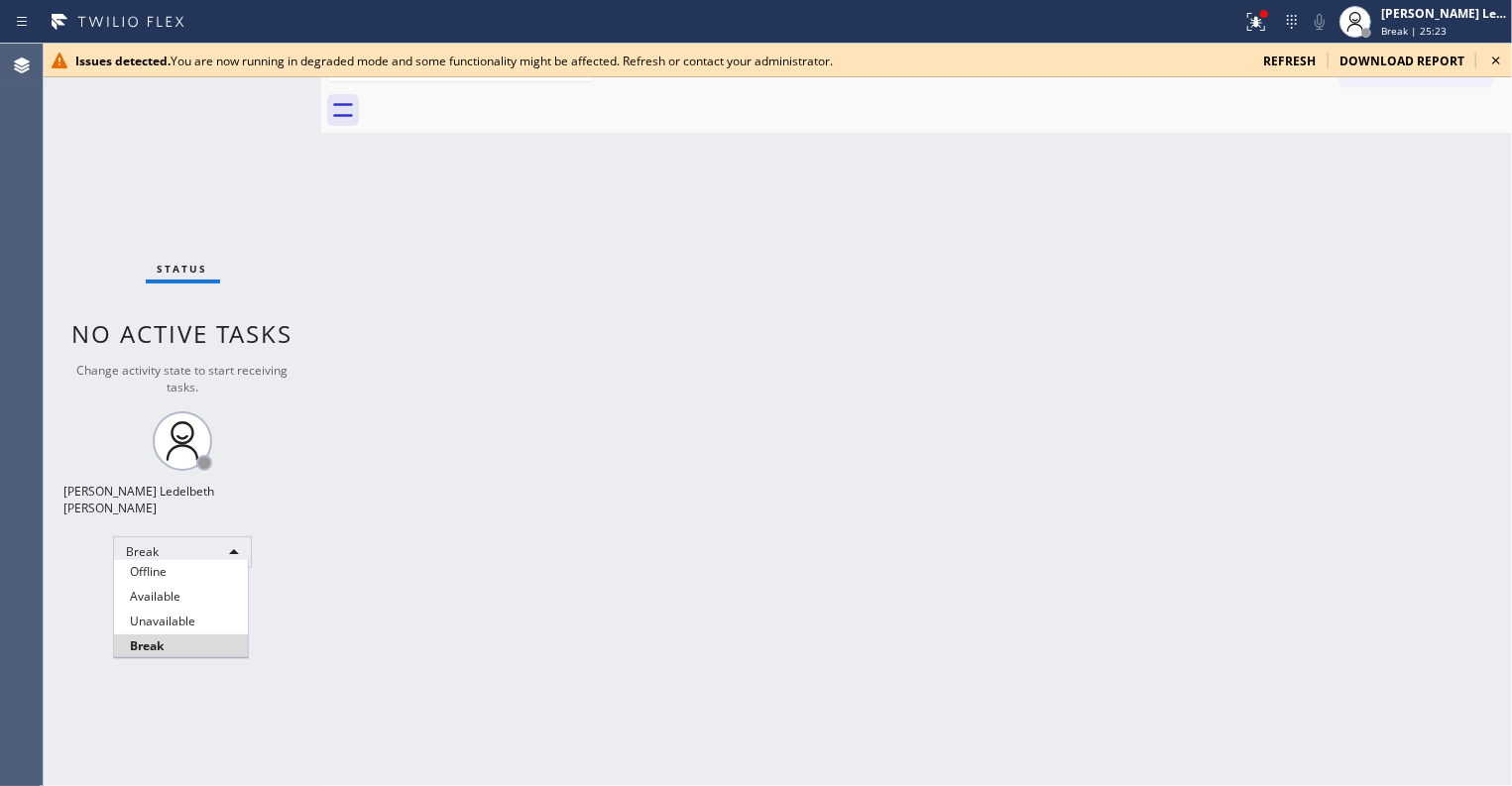 type 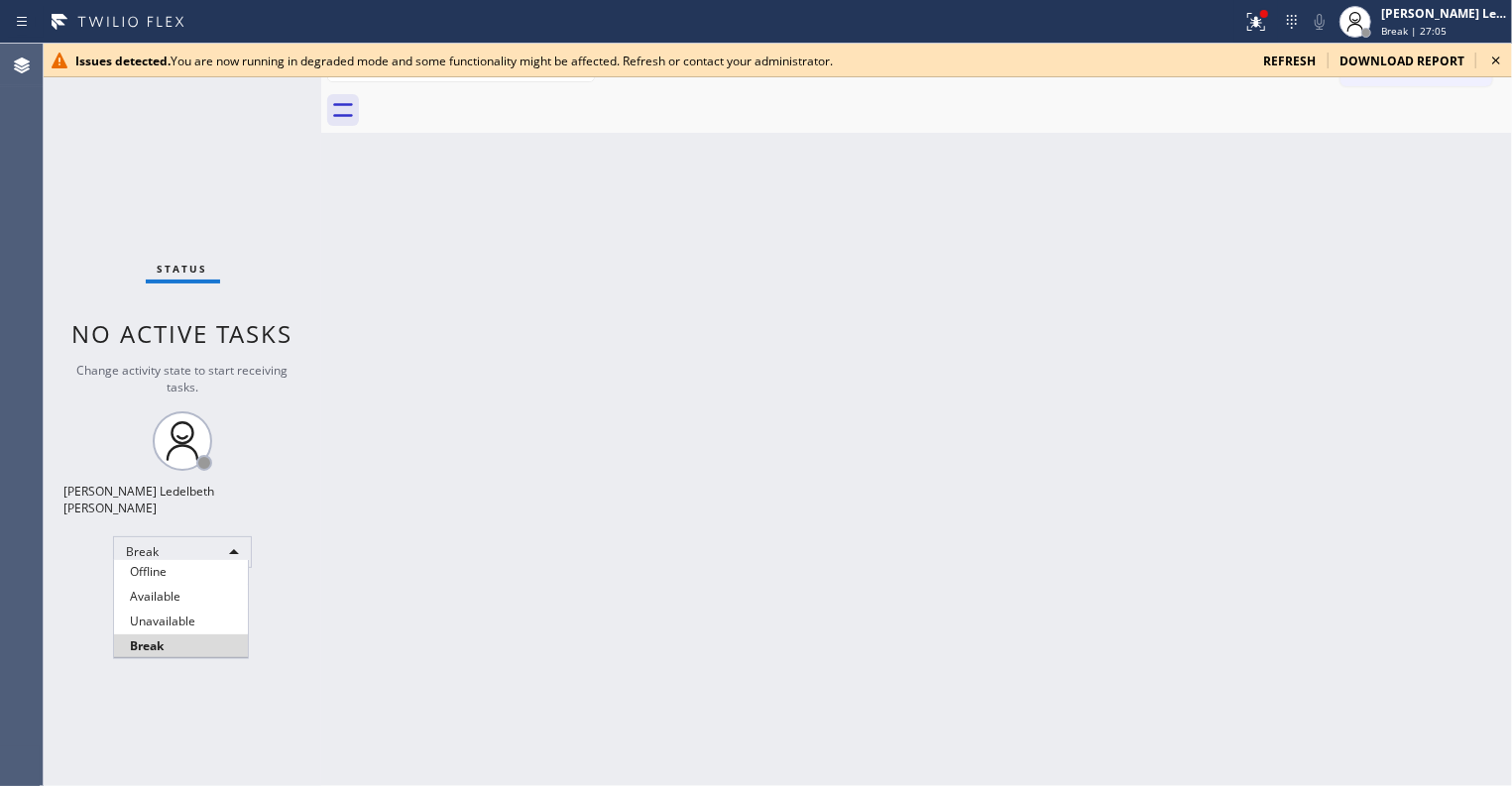 type 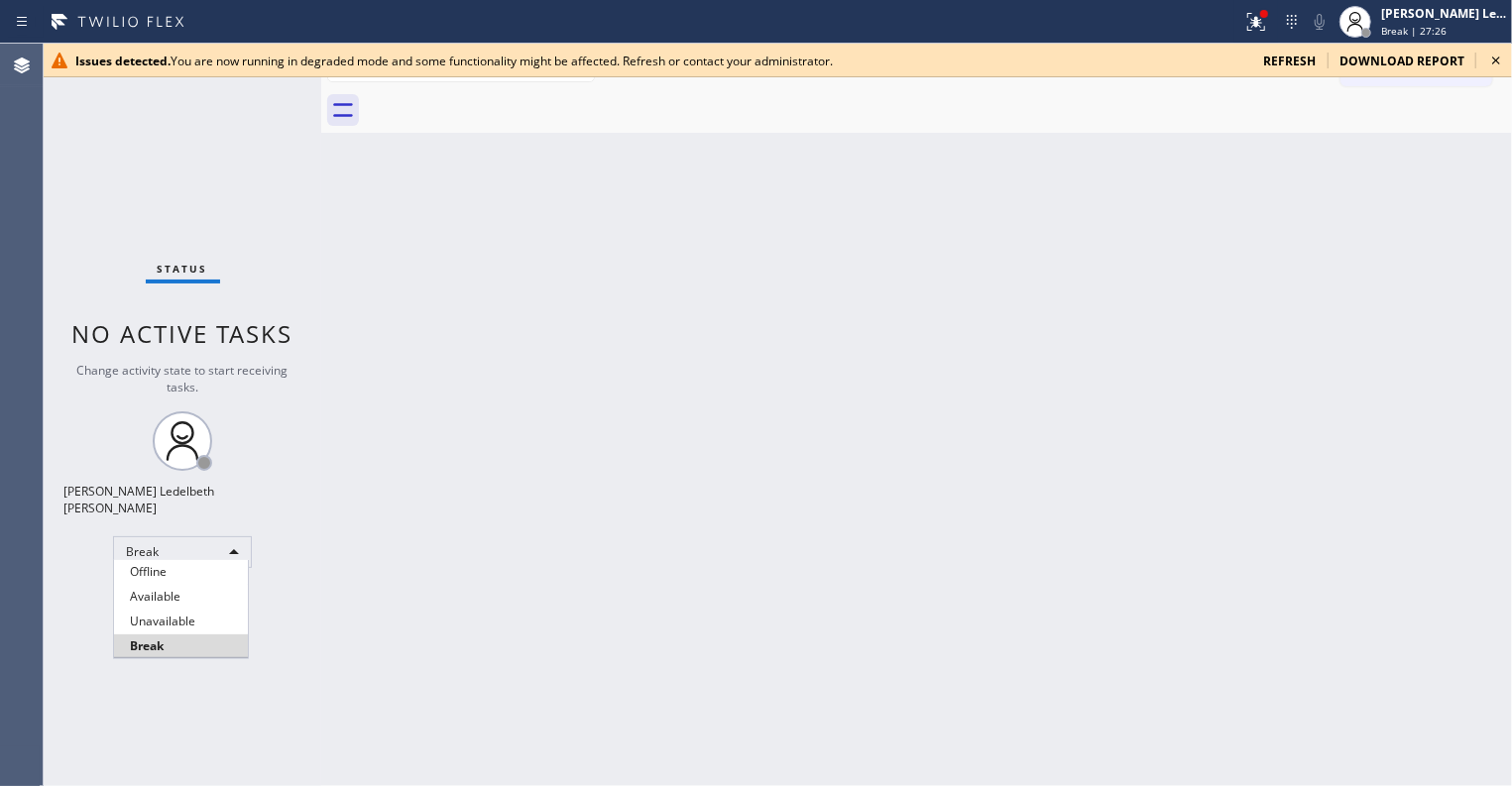 type 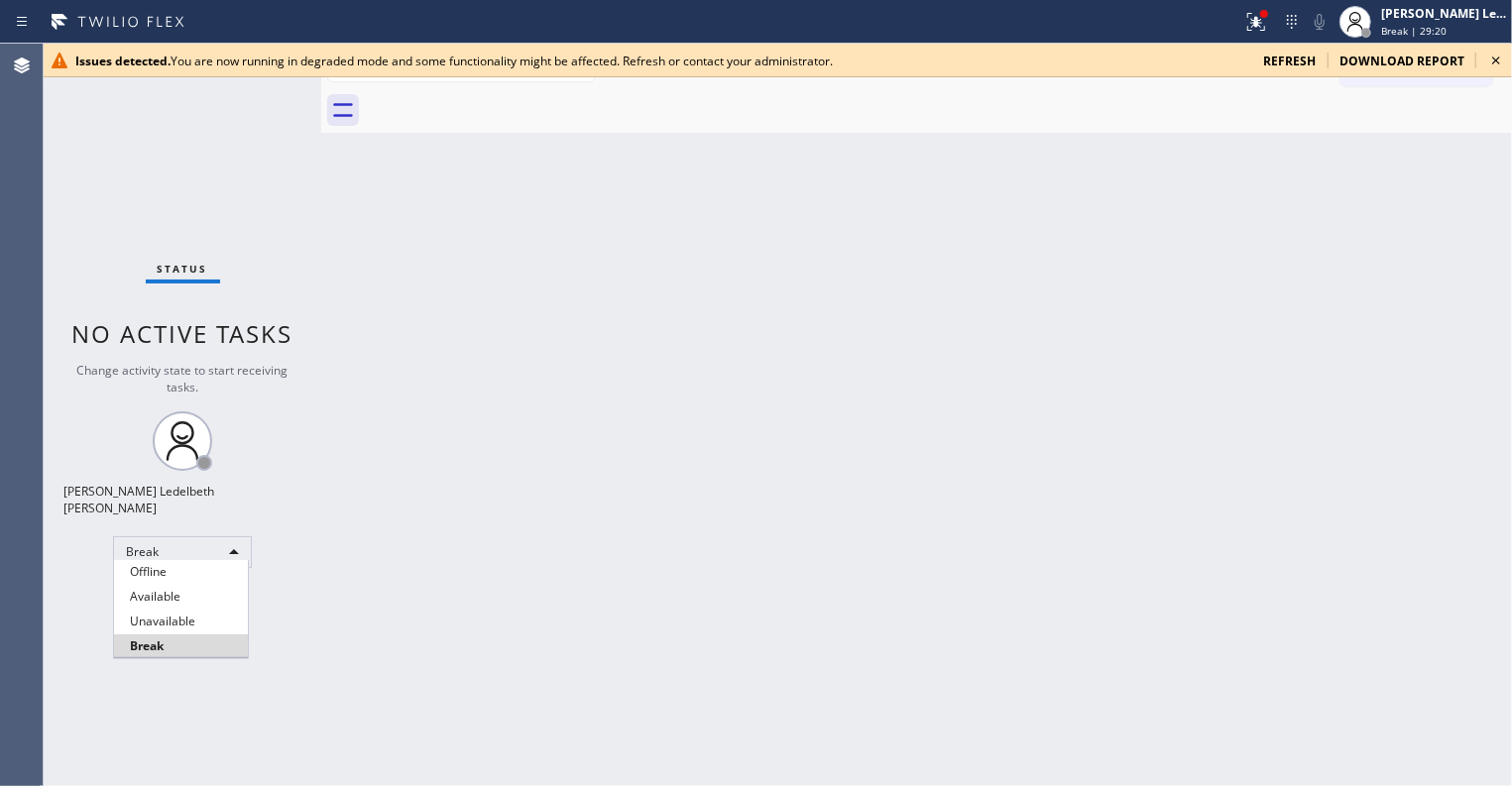 type 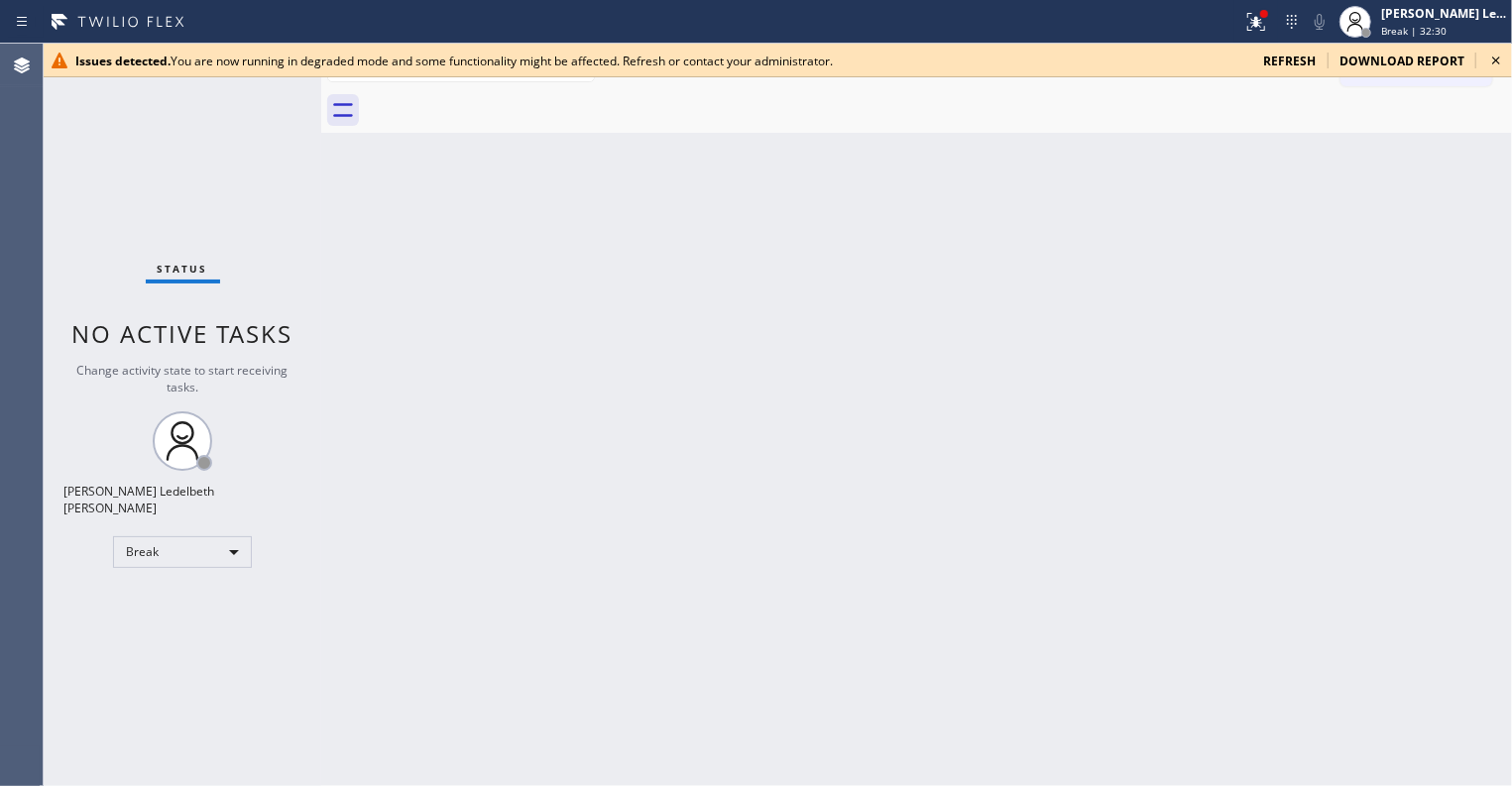 type 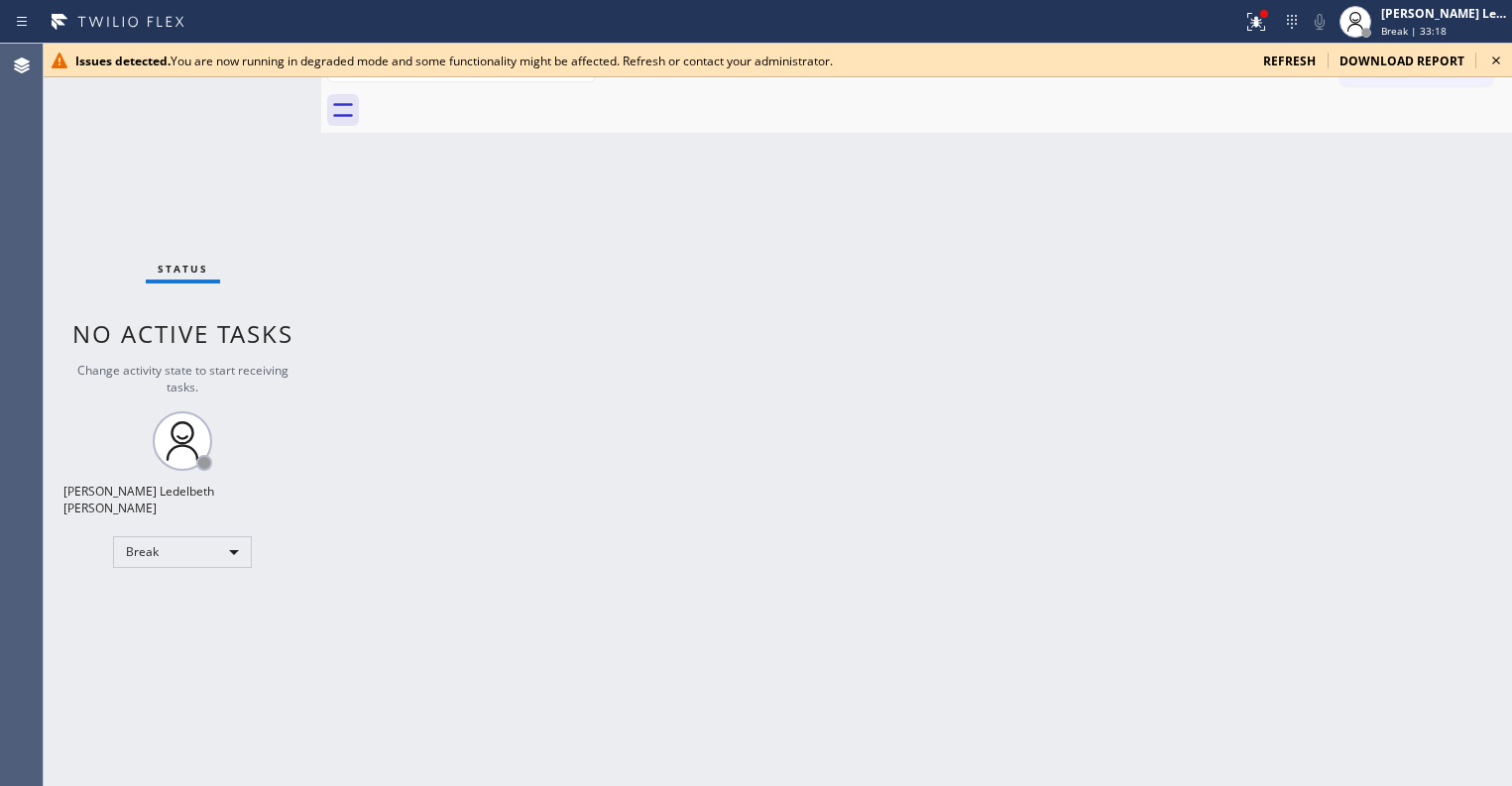 scroll, scrollTop: 0, scrollLeft: 0, axis: both 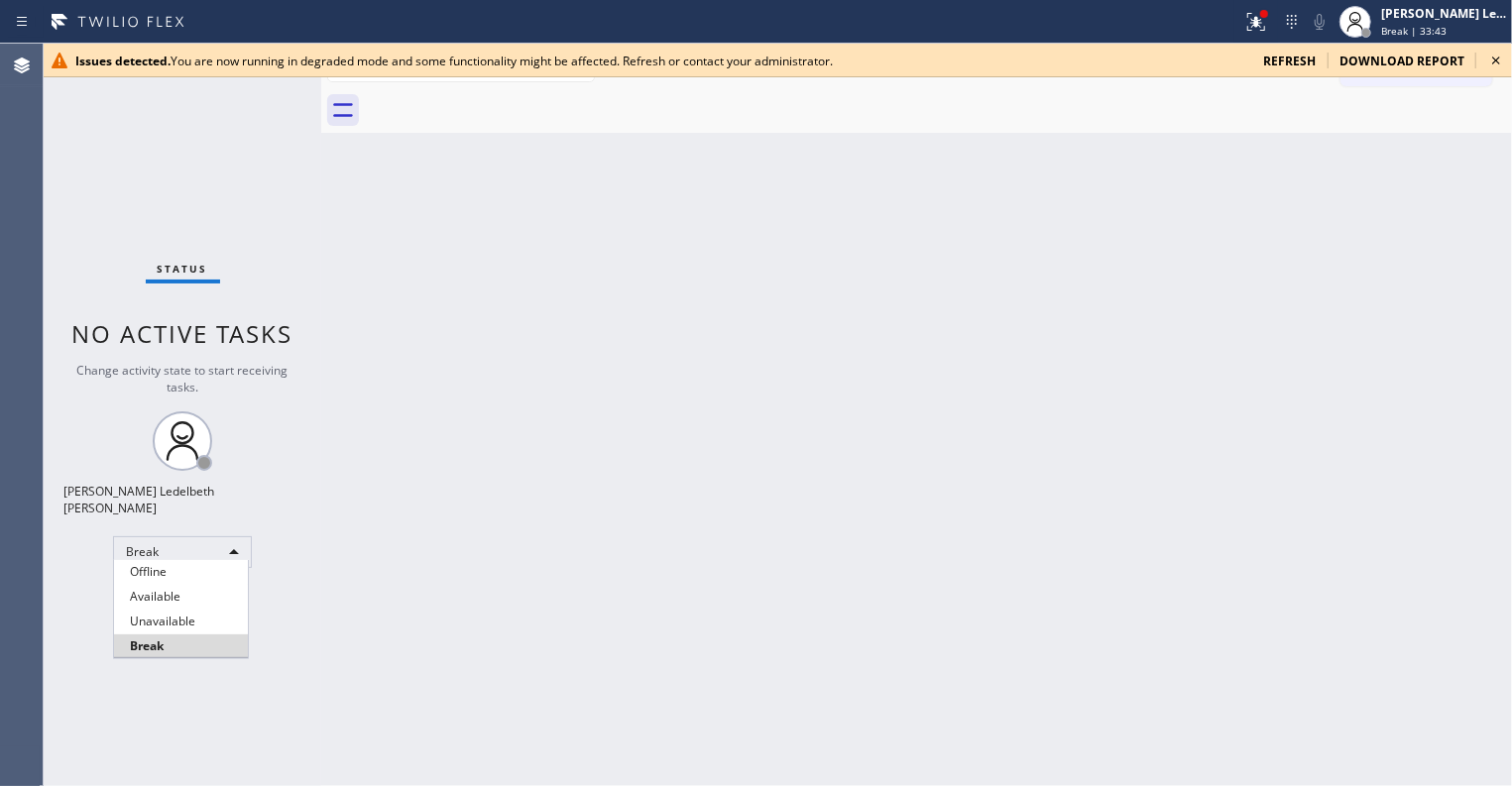 type 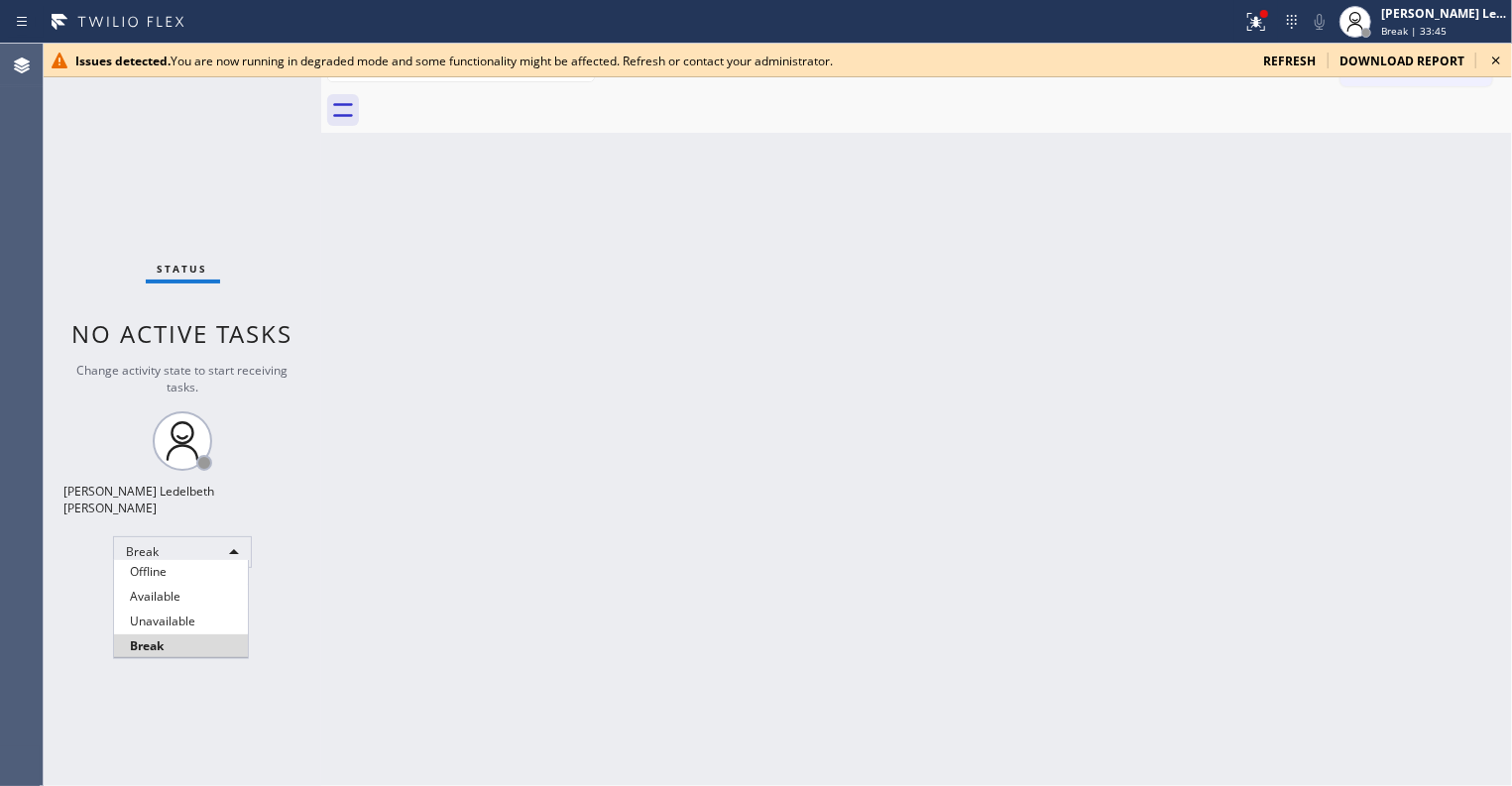 type 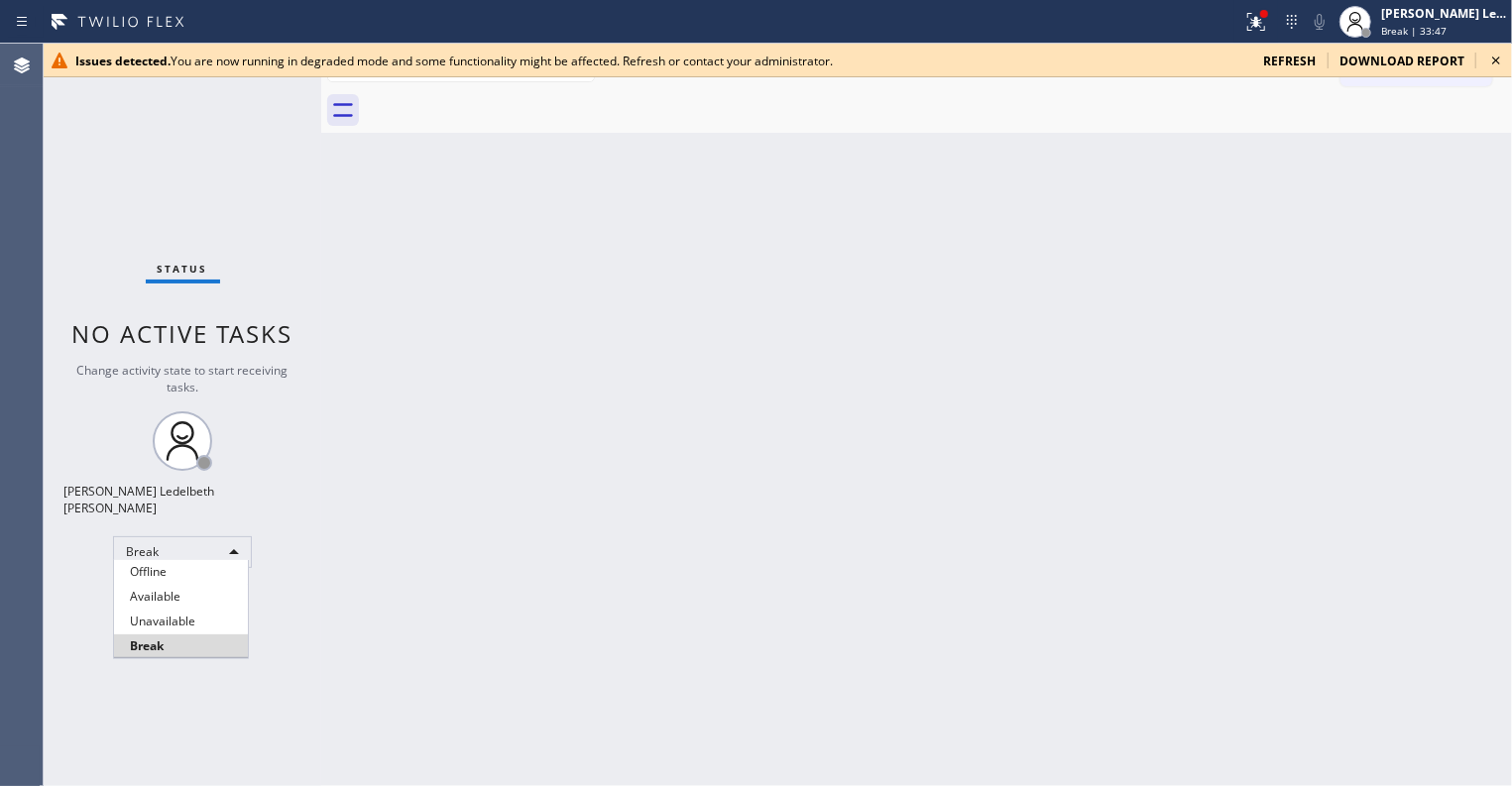 type 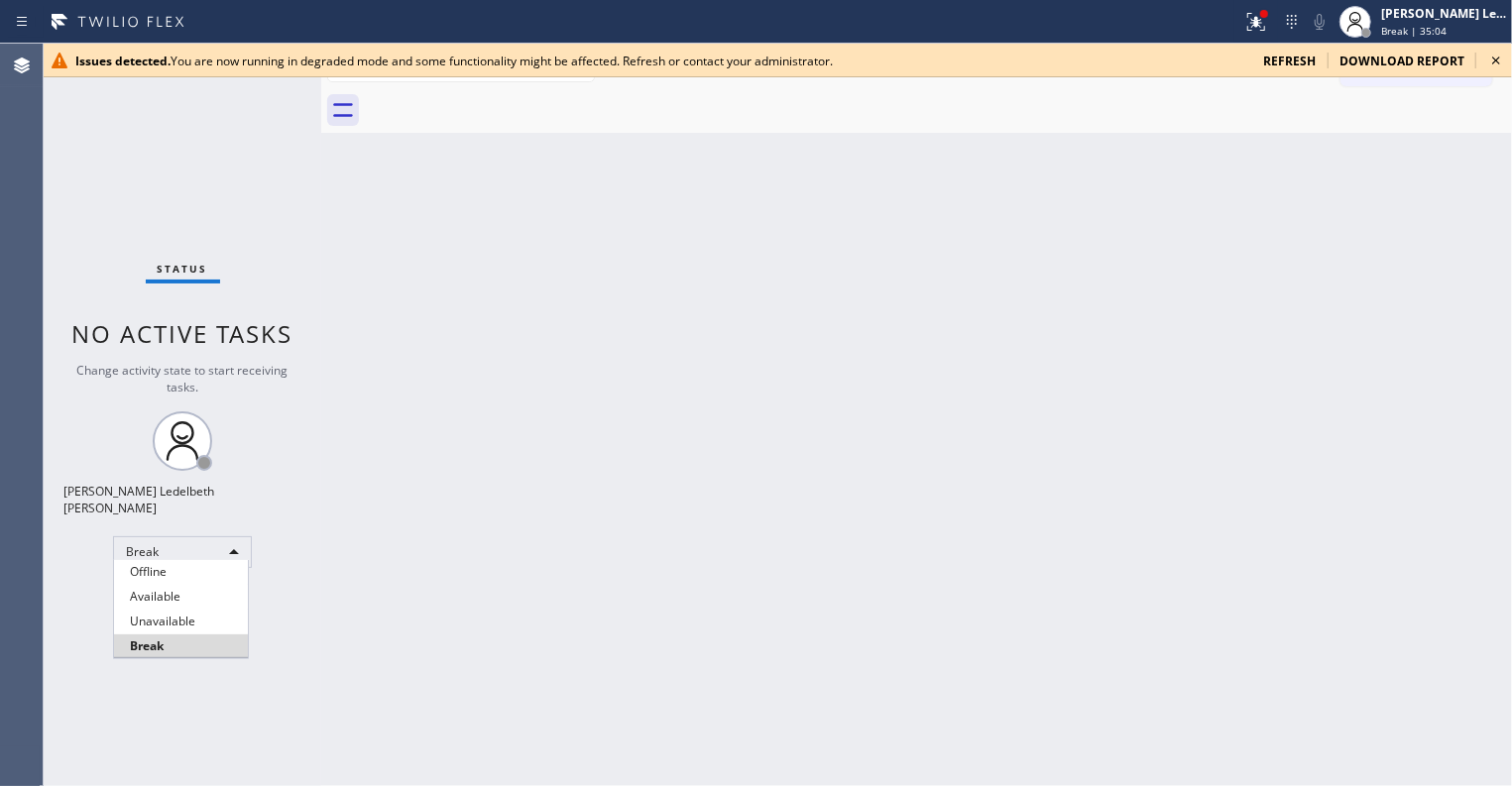 type 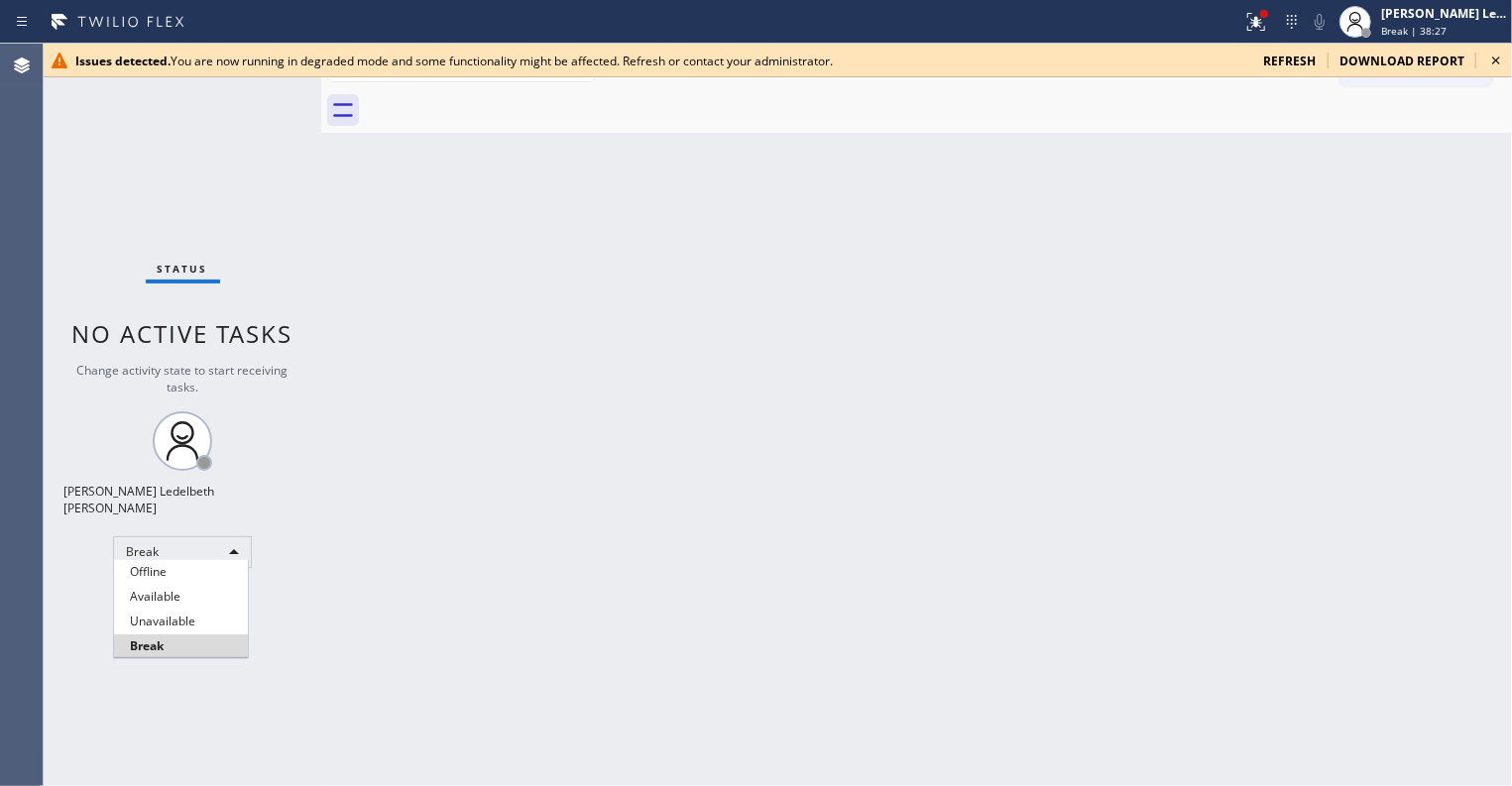 type 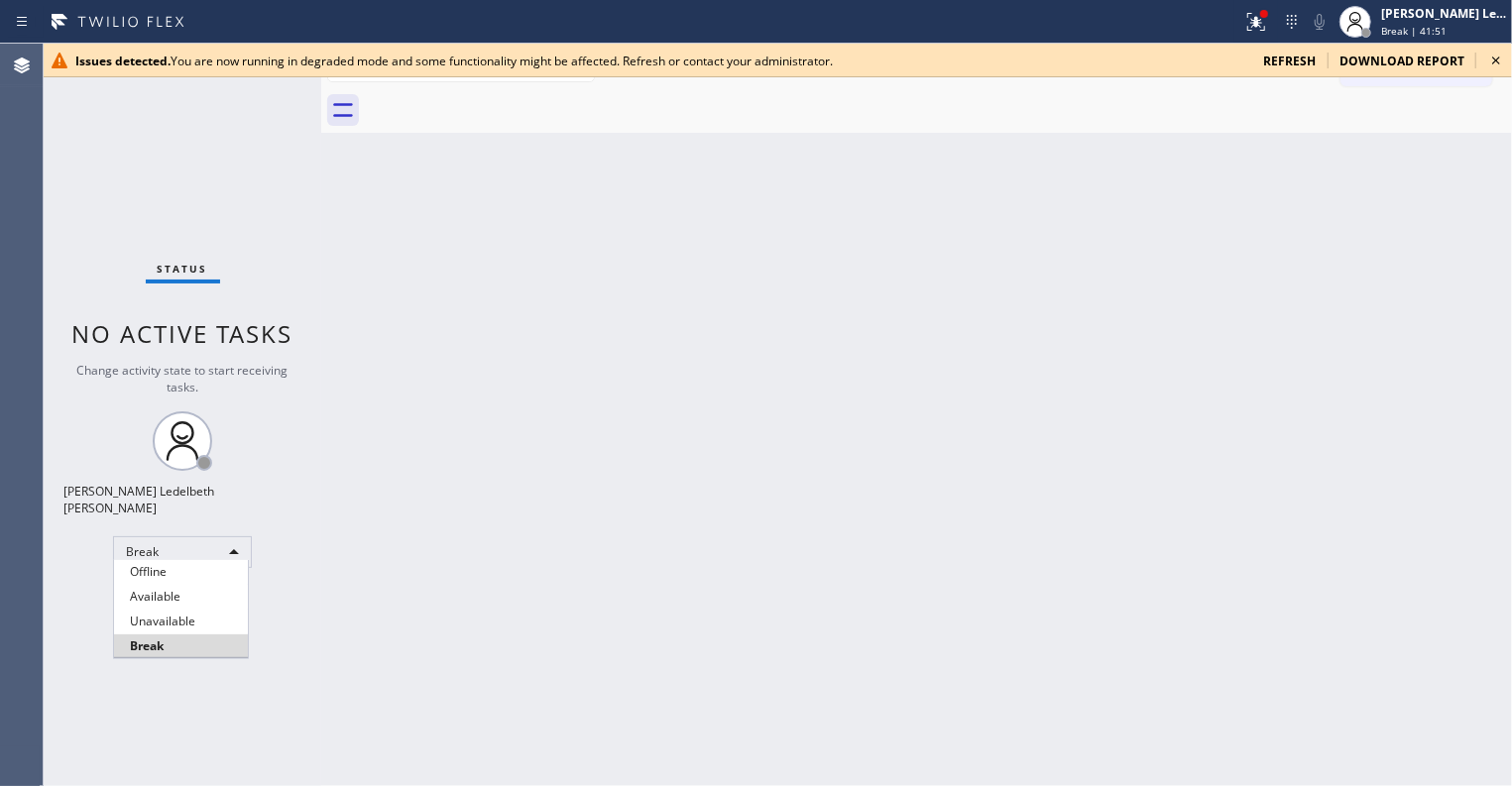 type 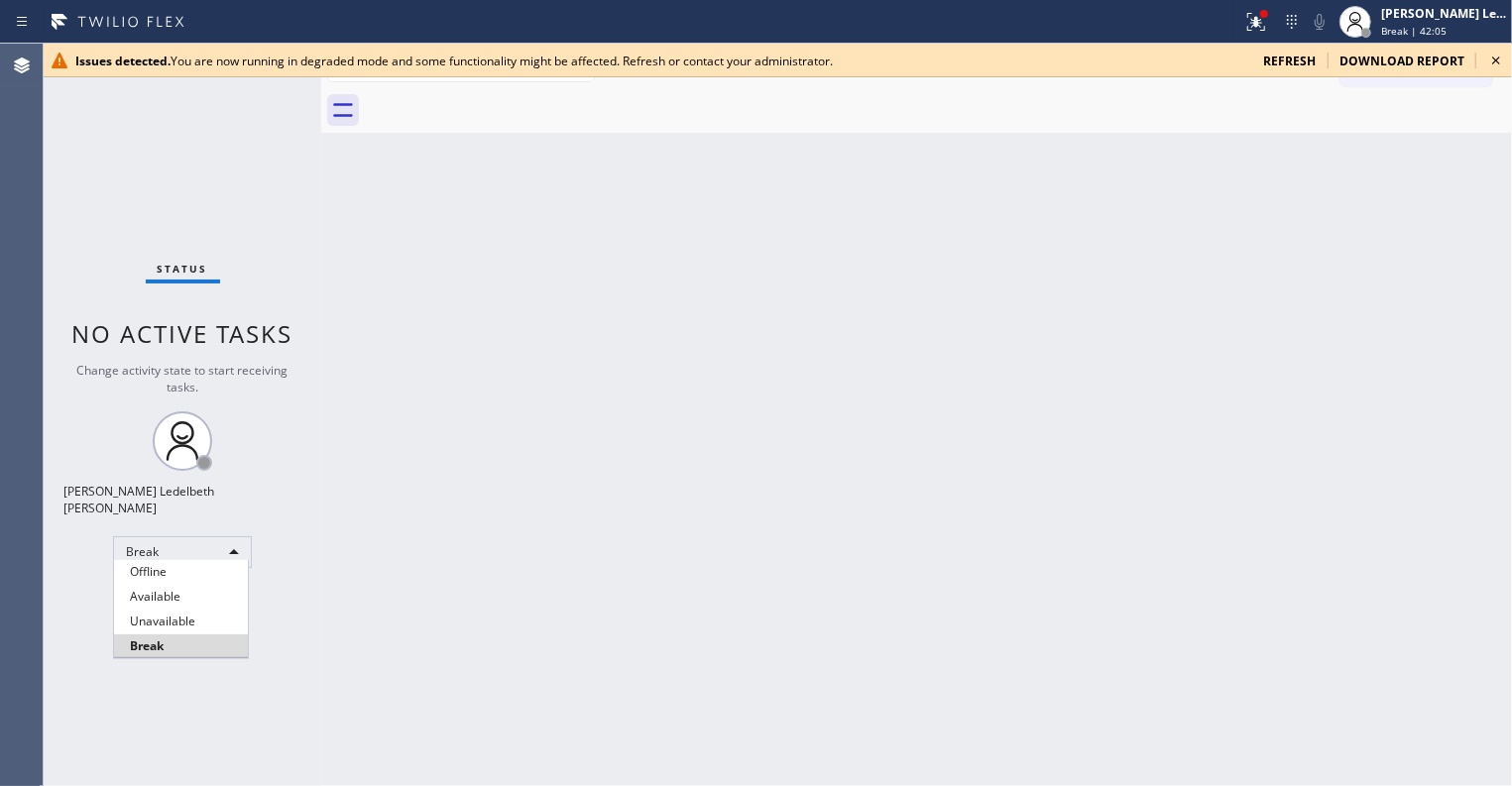 type 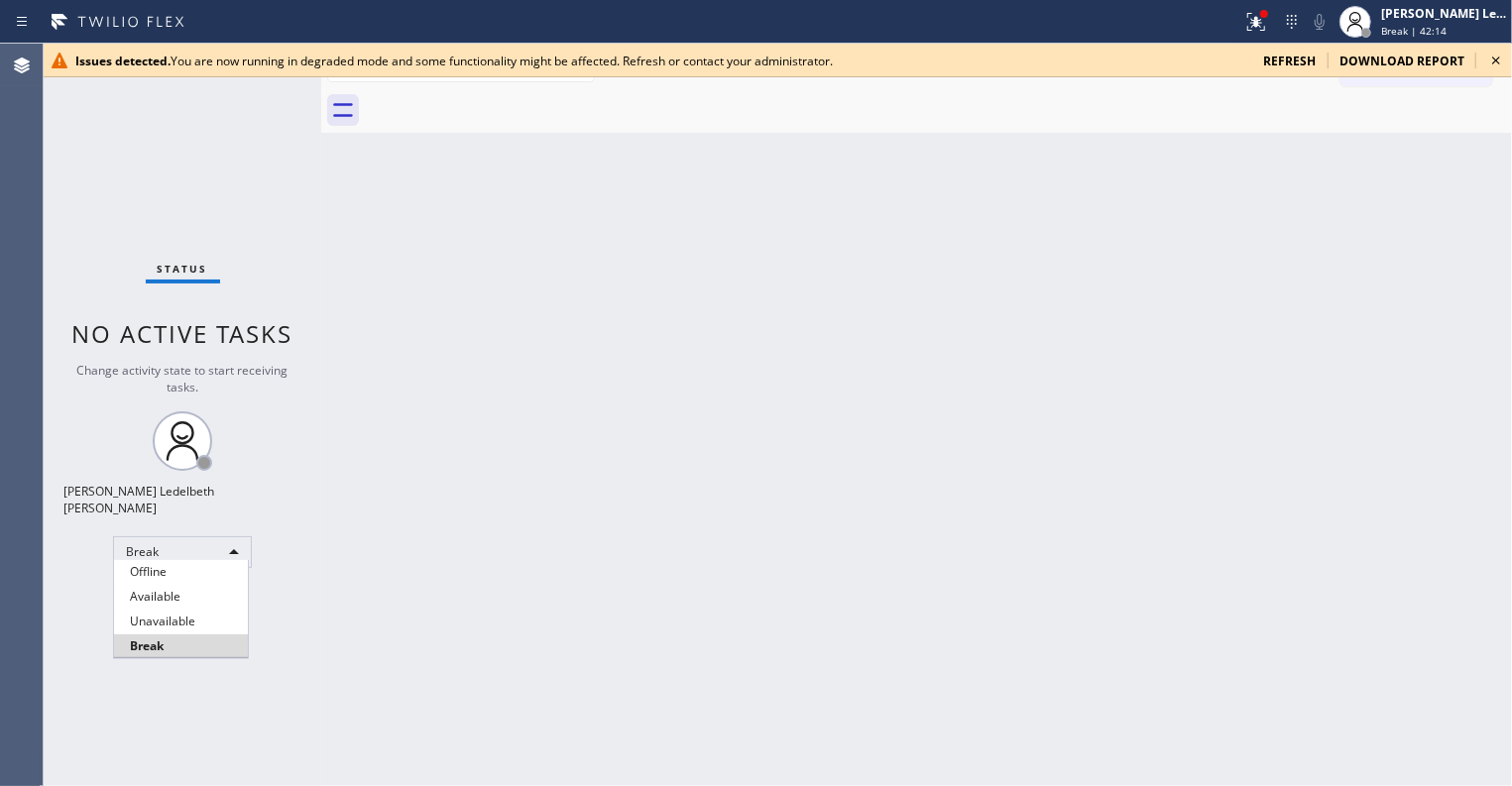 type 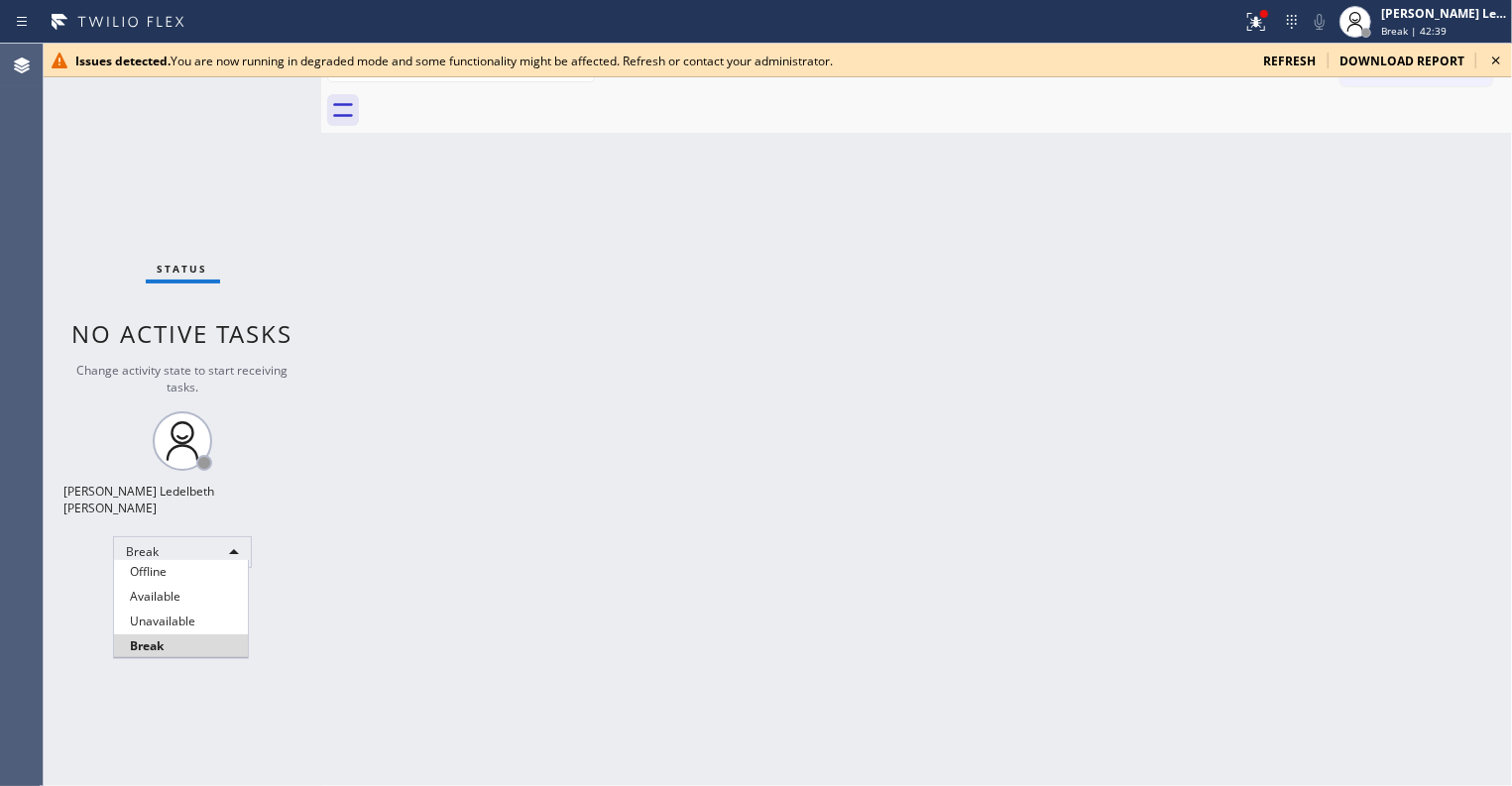 type 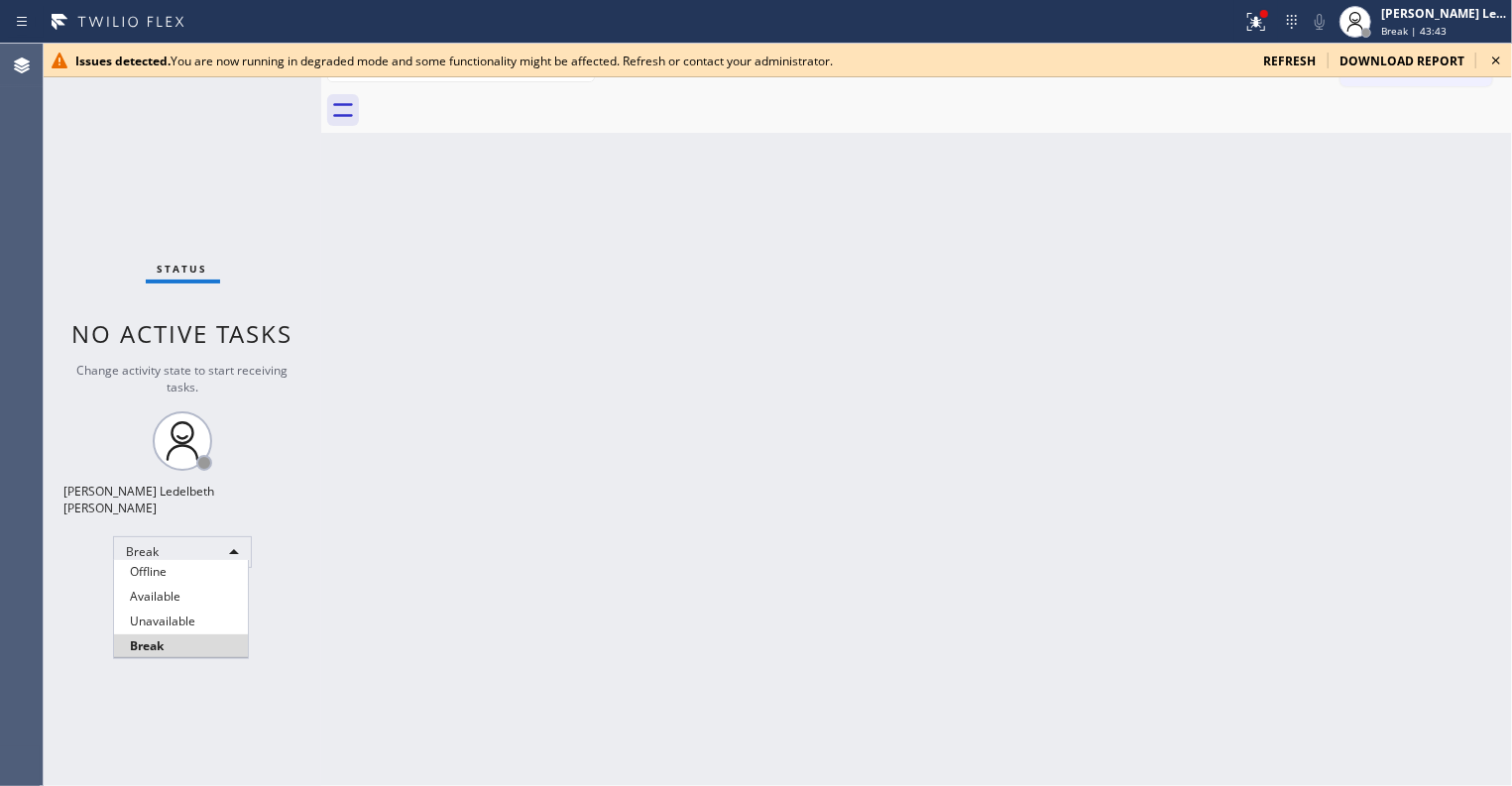 type 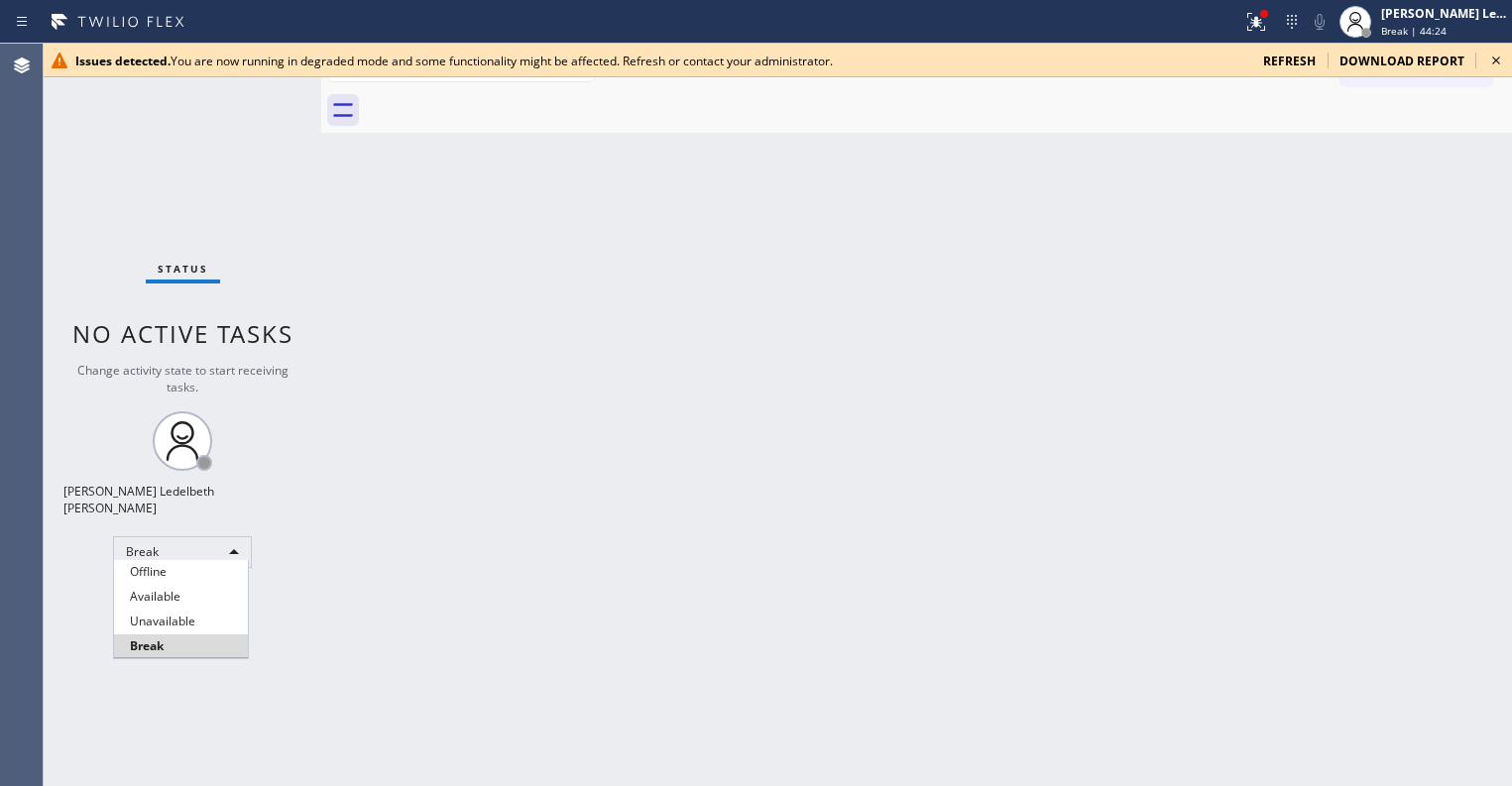 type 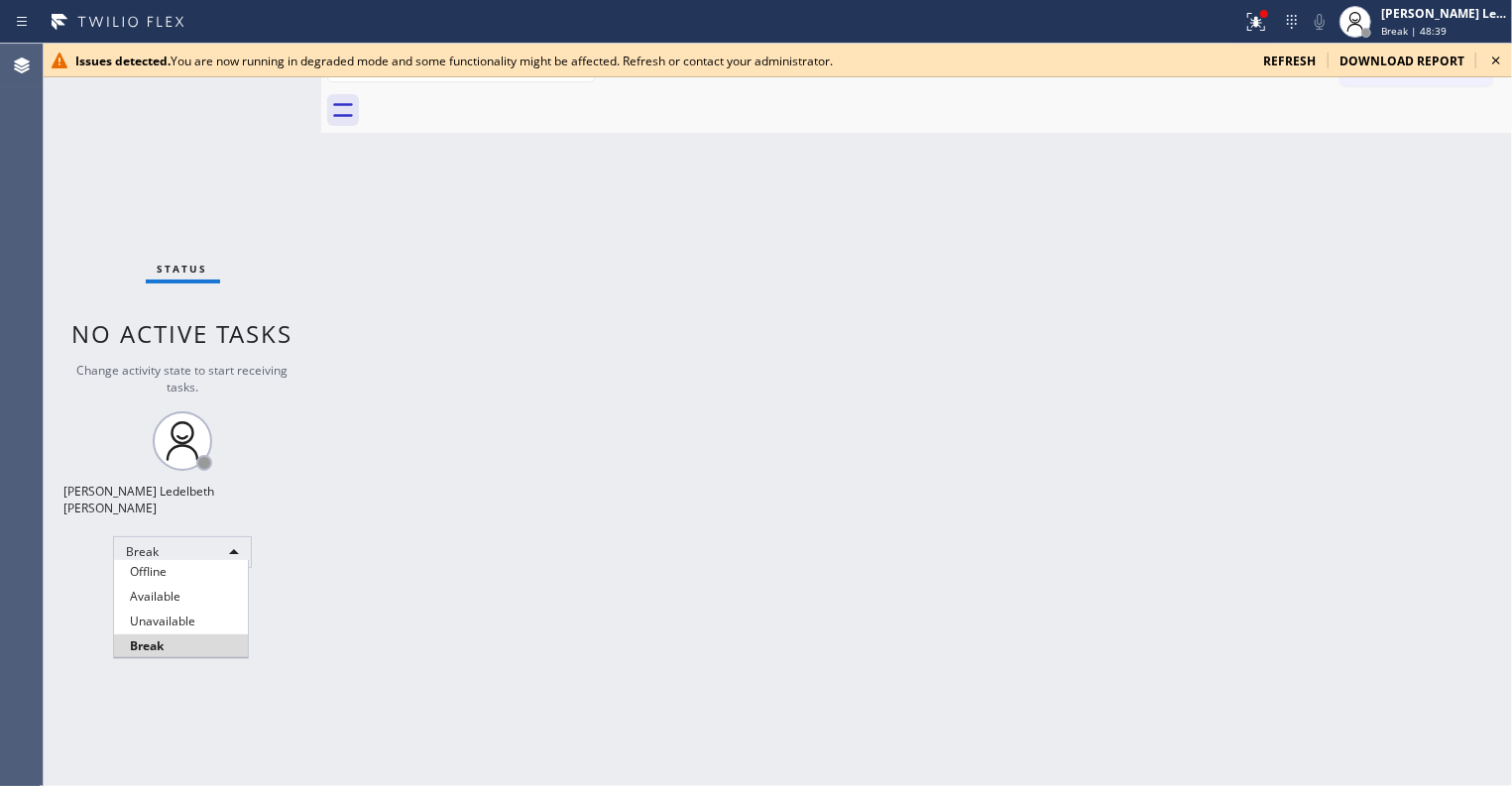 type 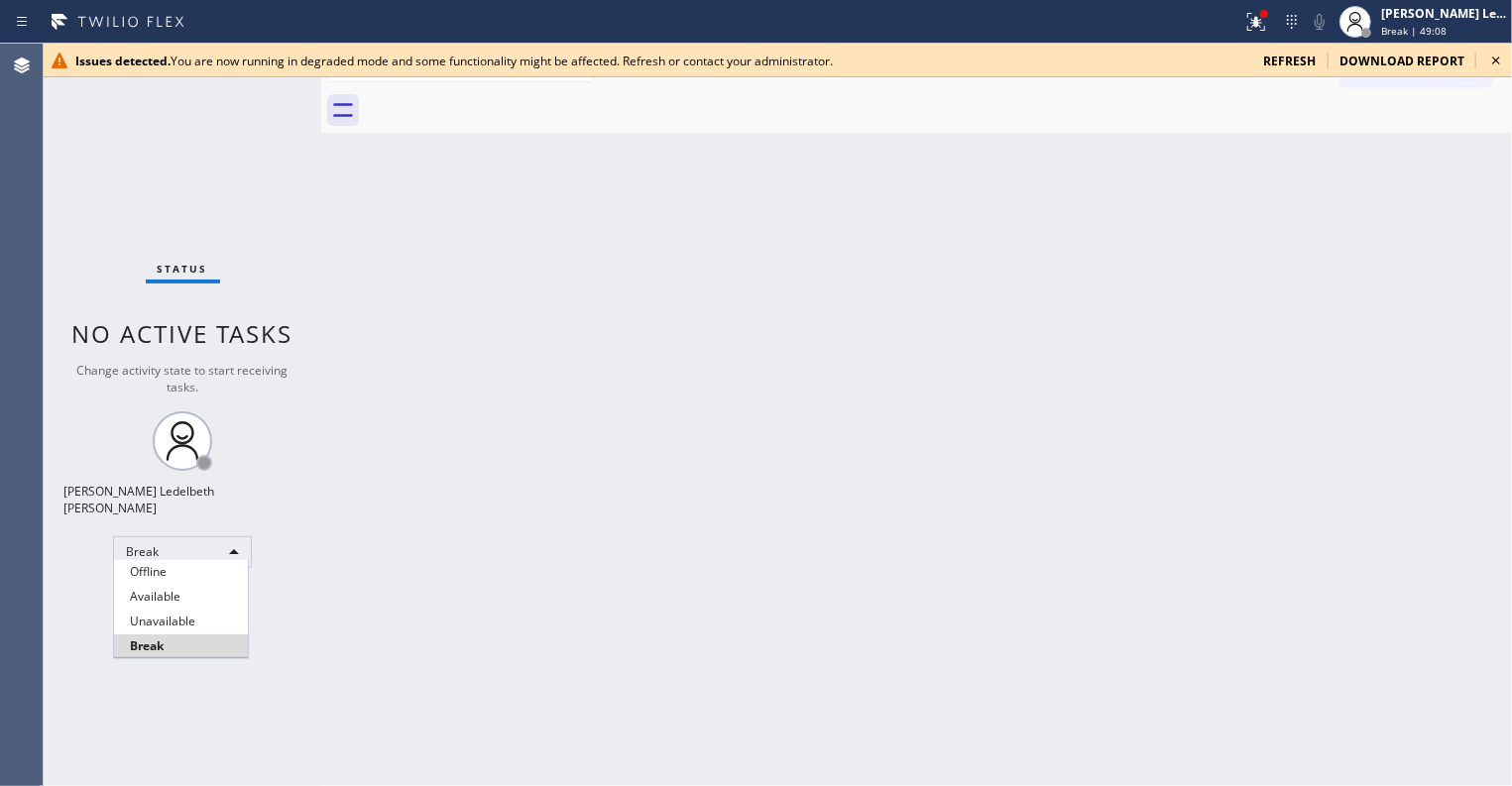 type 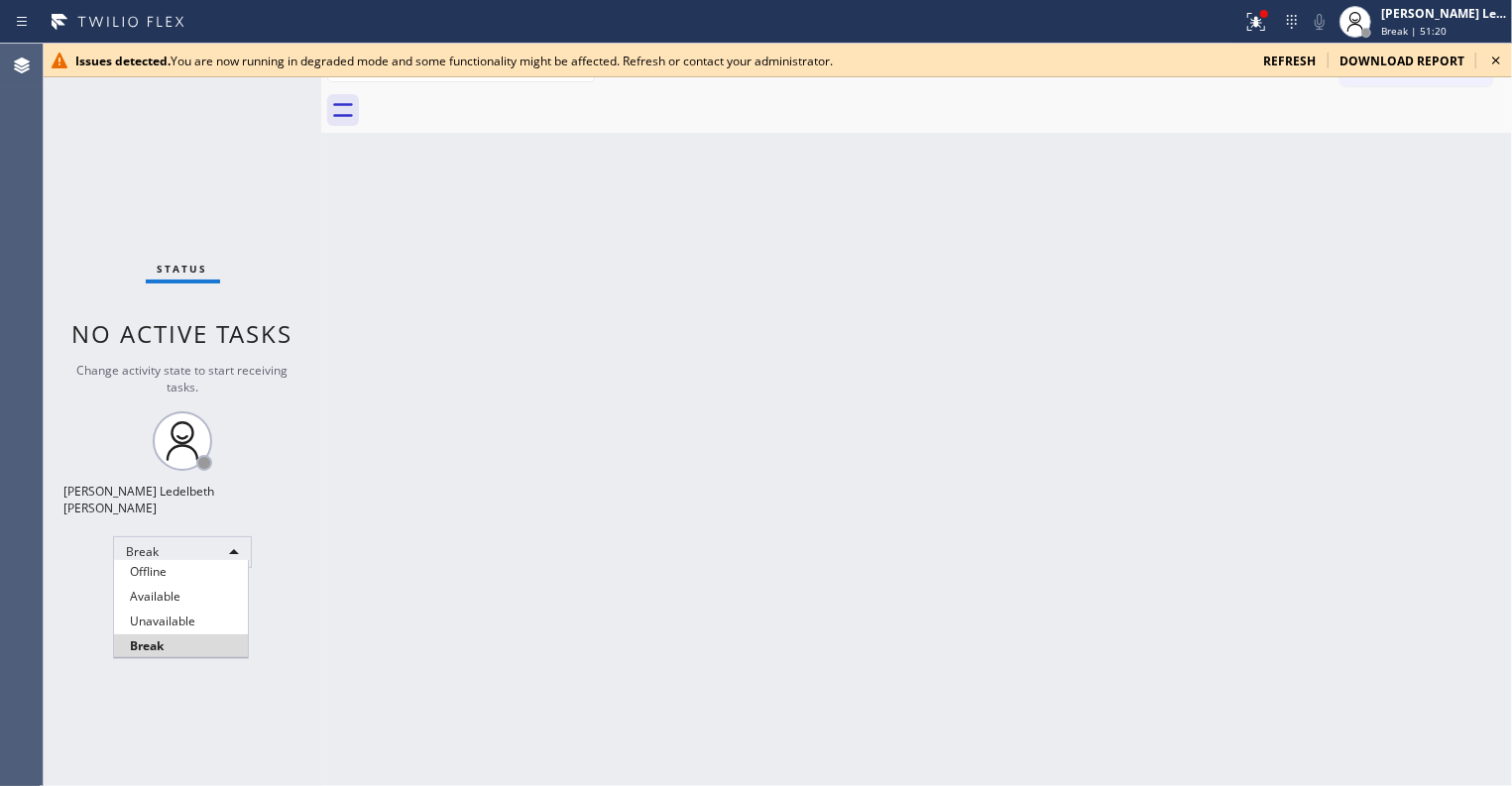 type 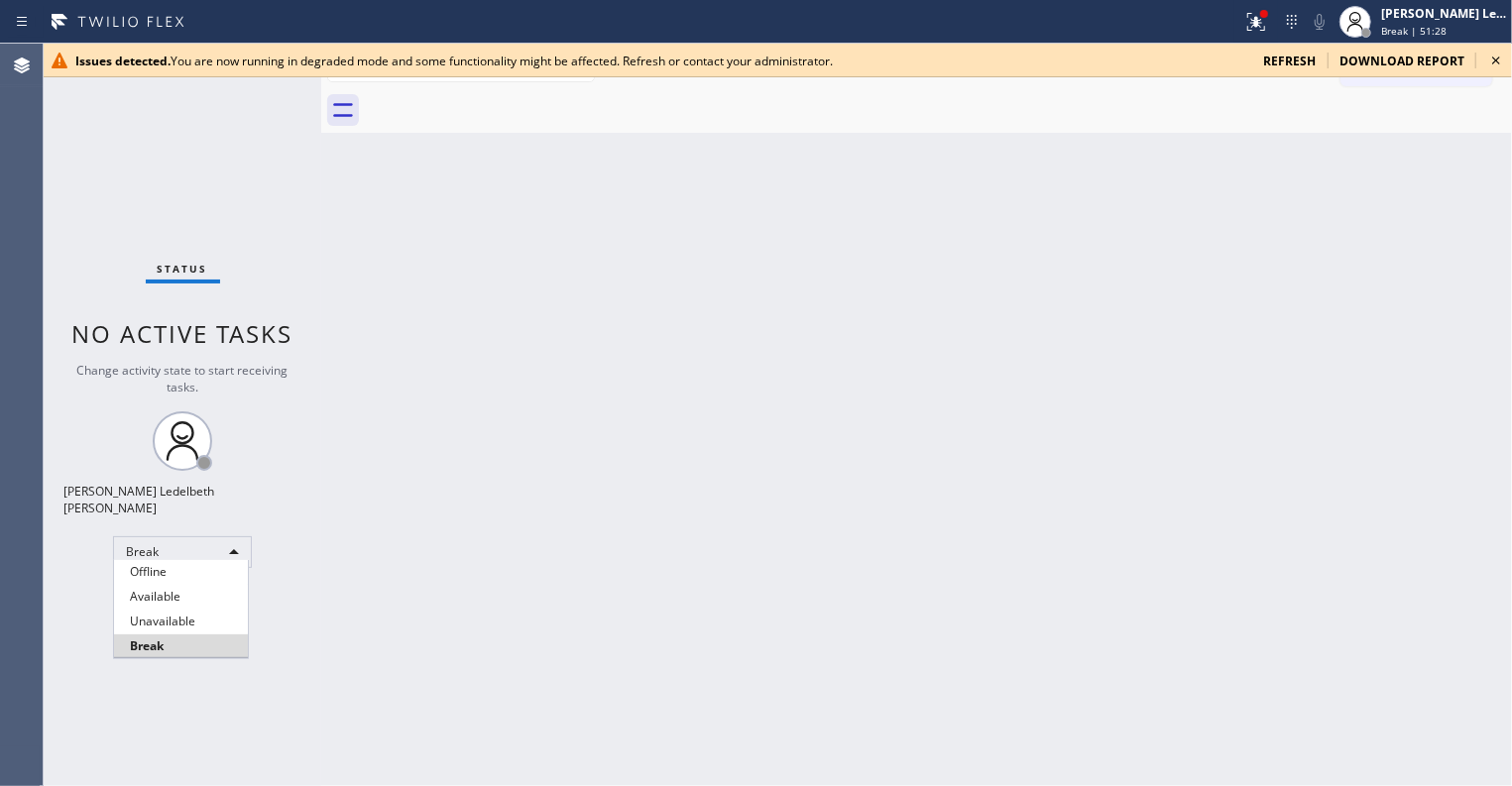 type 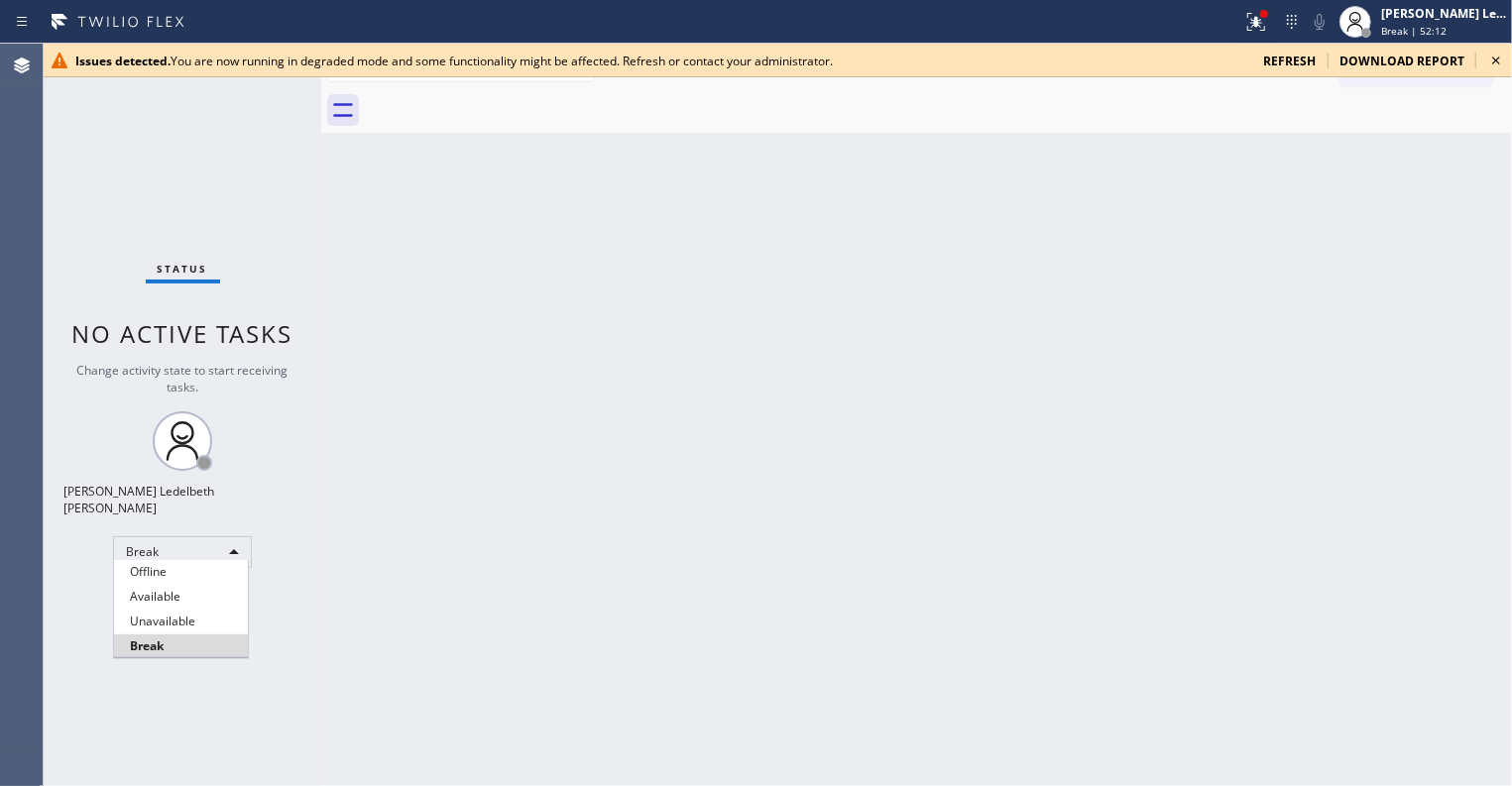 type 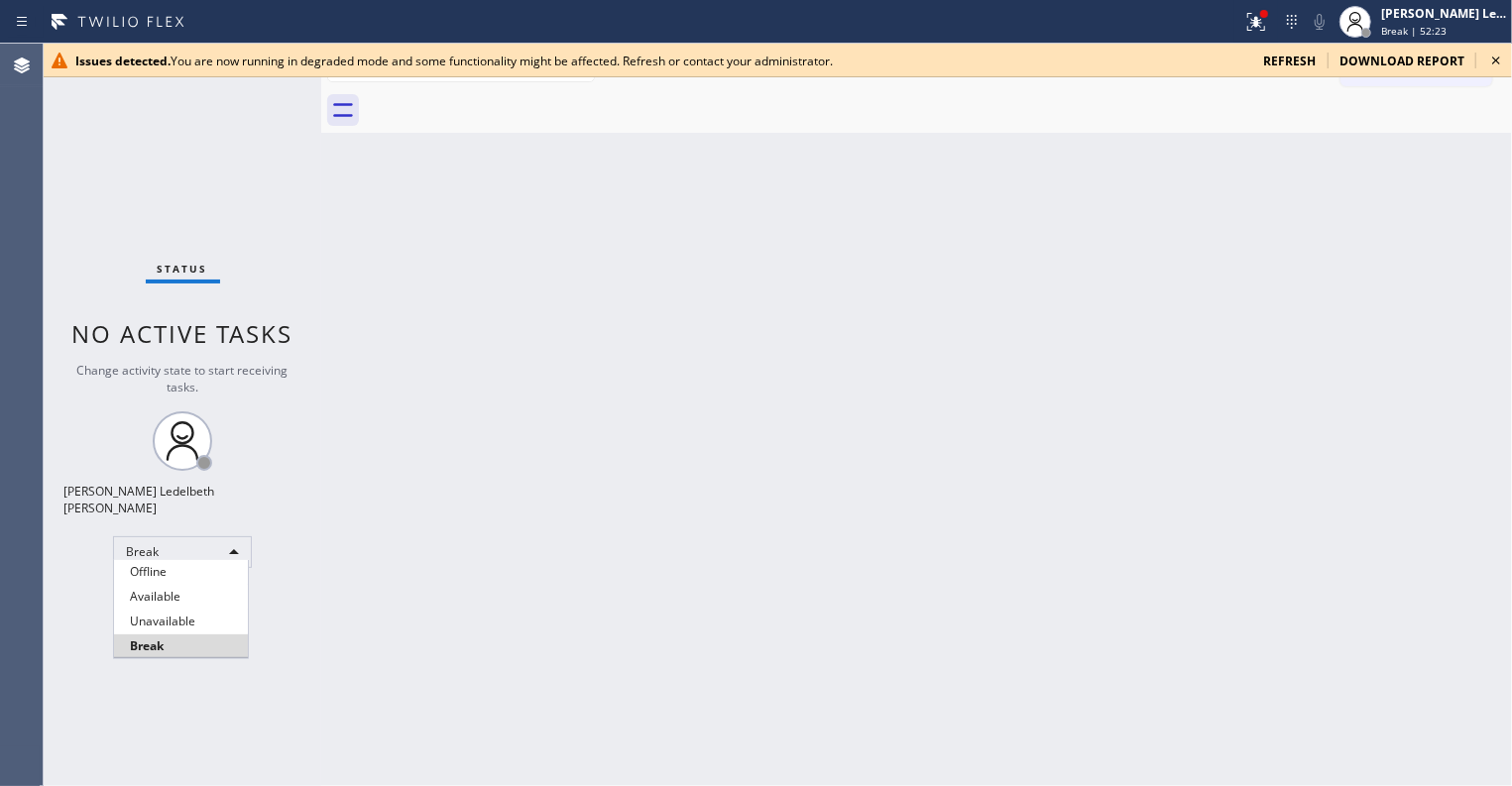 type 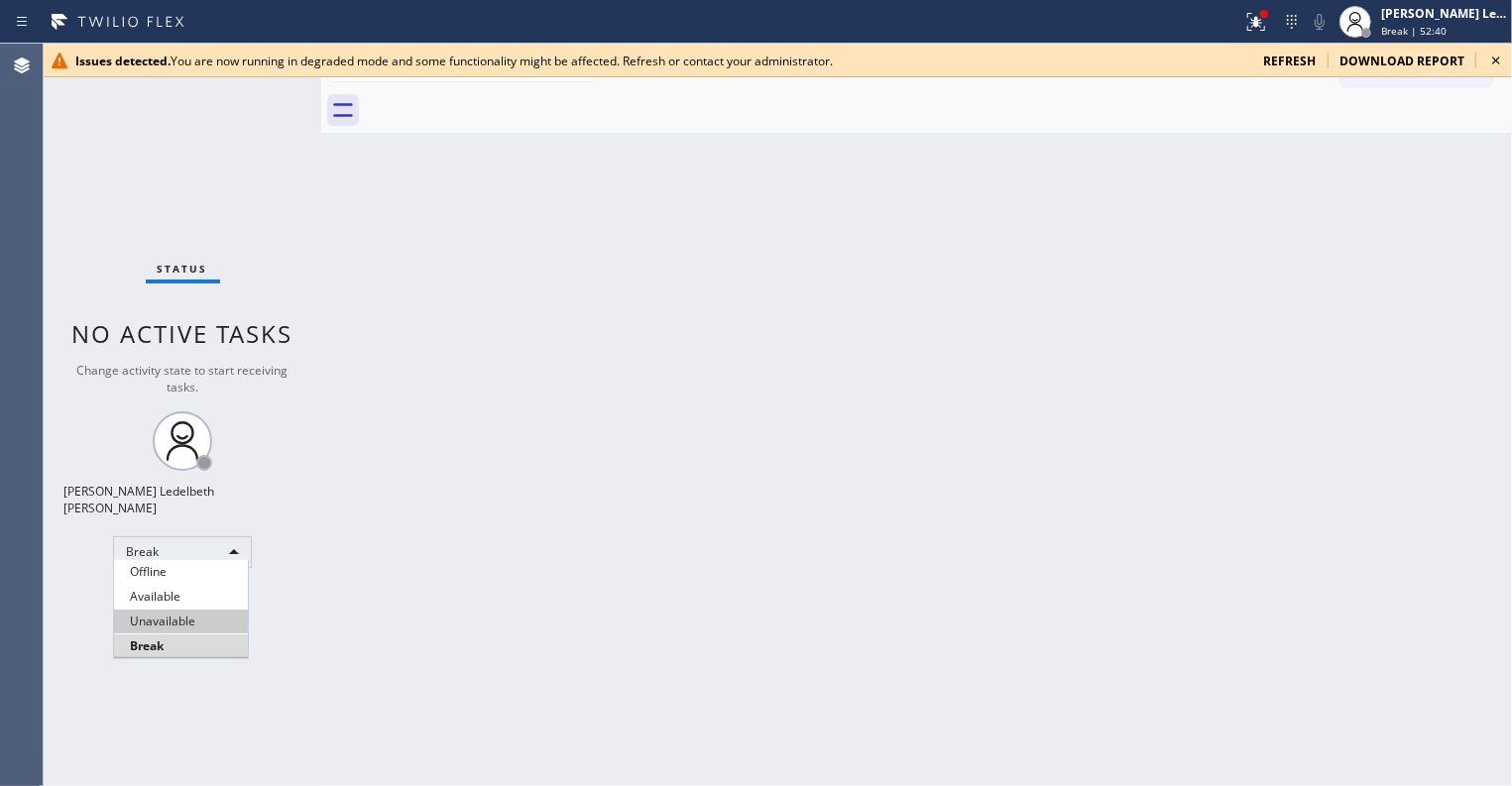 click on "Unavailable" at bounding box center (180, 621) 